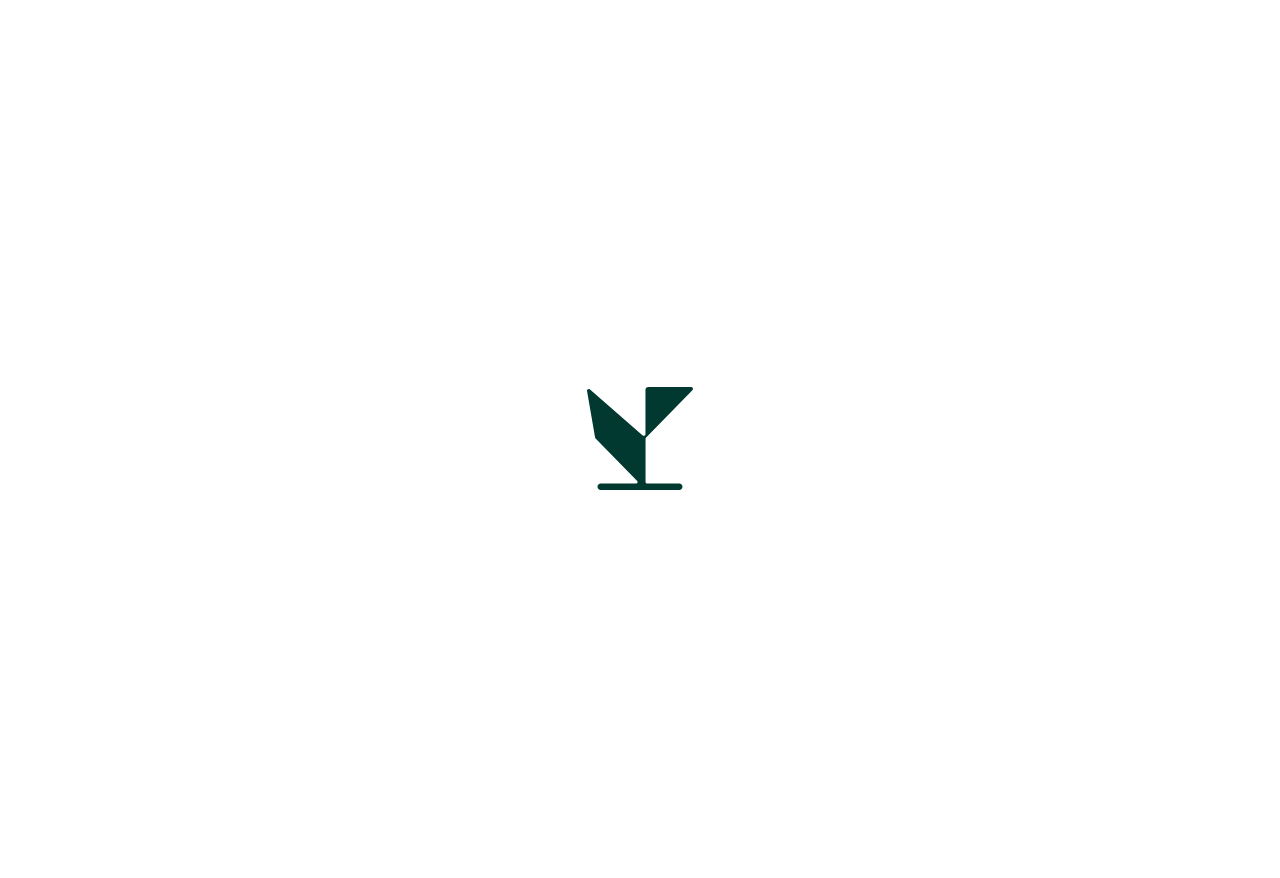 scroll, scrollTop: 0, scrollLeft: 0, axis: both 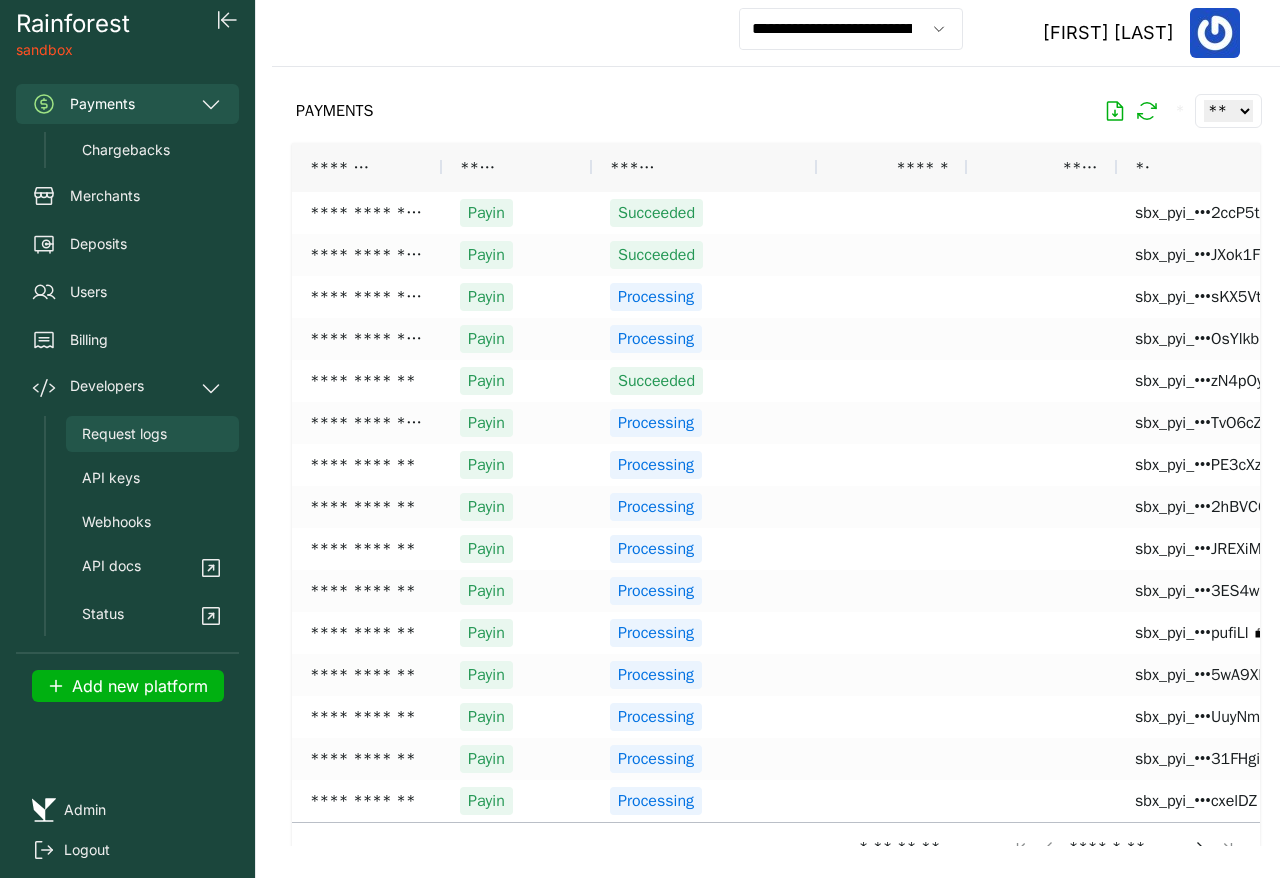 click on "Request logs" at bounding box center [124, 434] 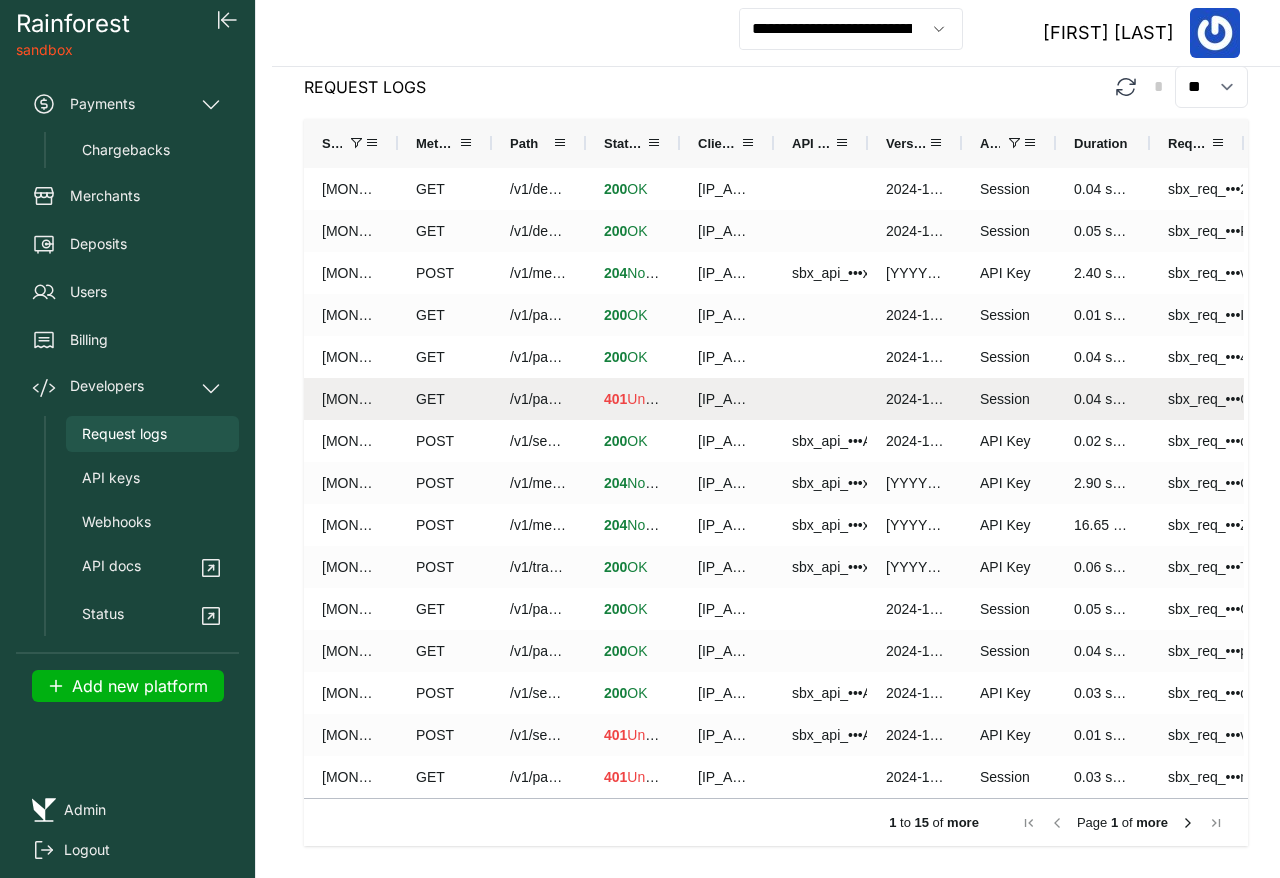 scroll, scrollTop: 0, scrollLeft: 0, axis: both 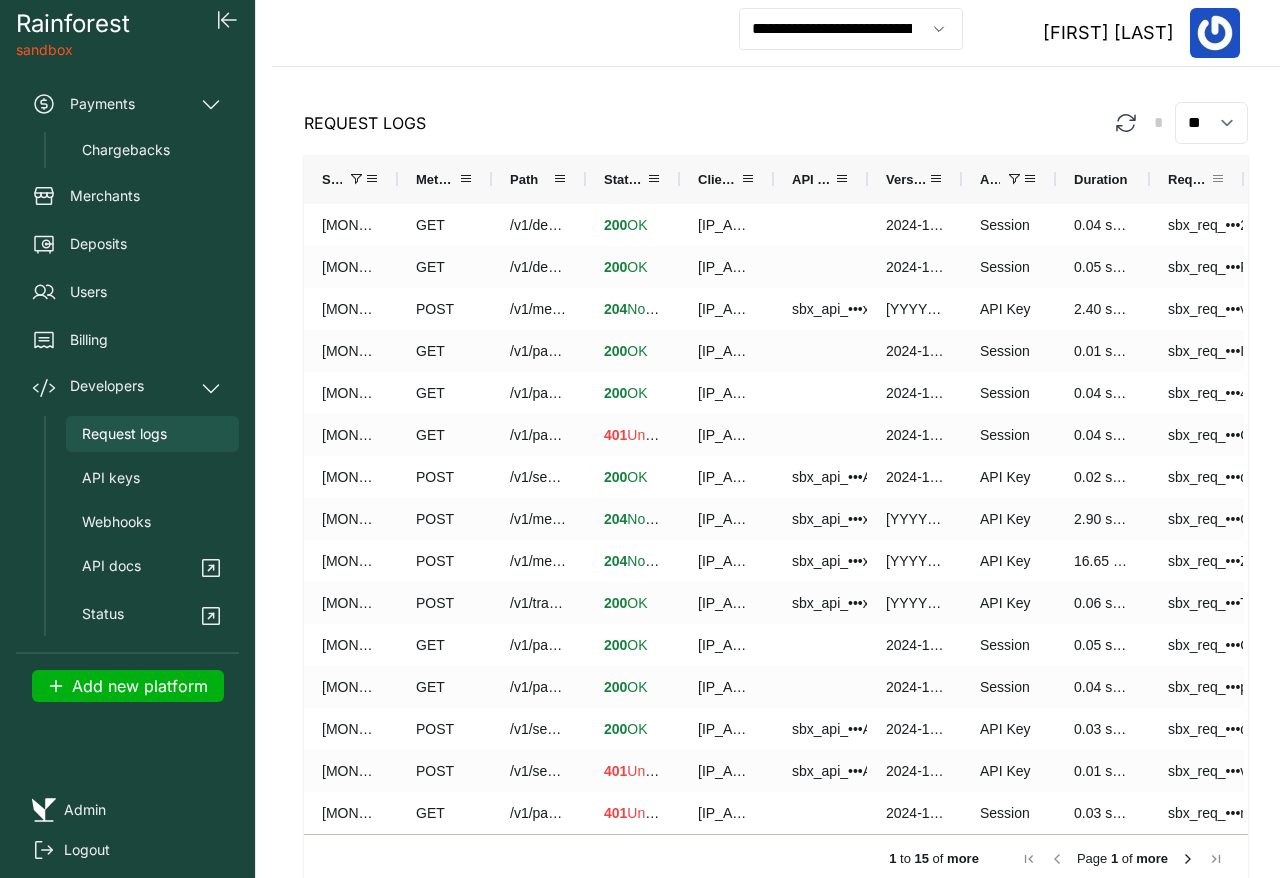 click at bounding box center [1218, 179] 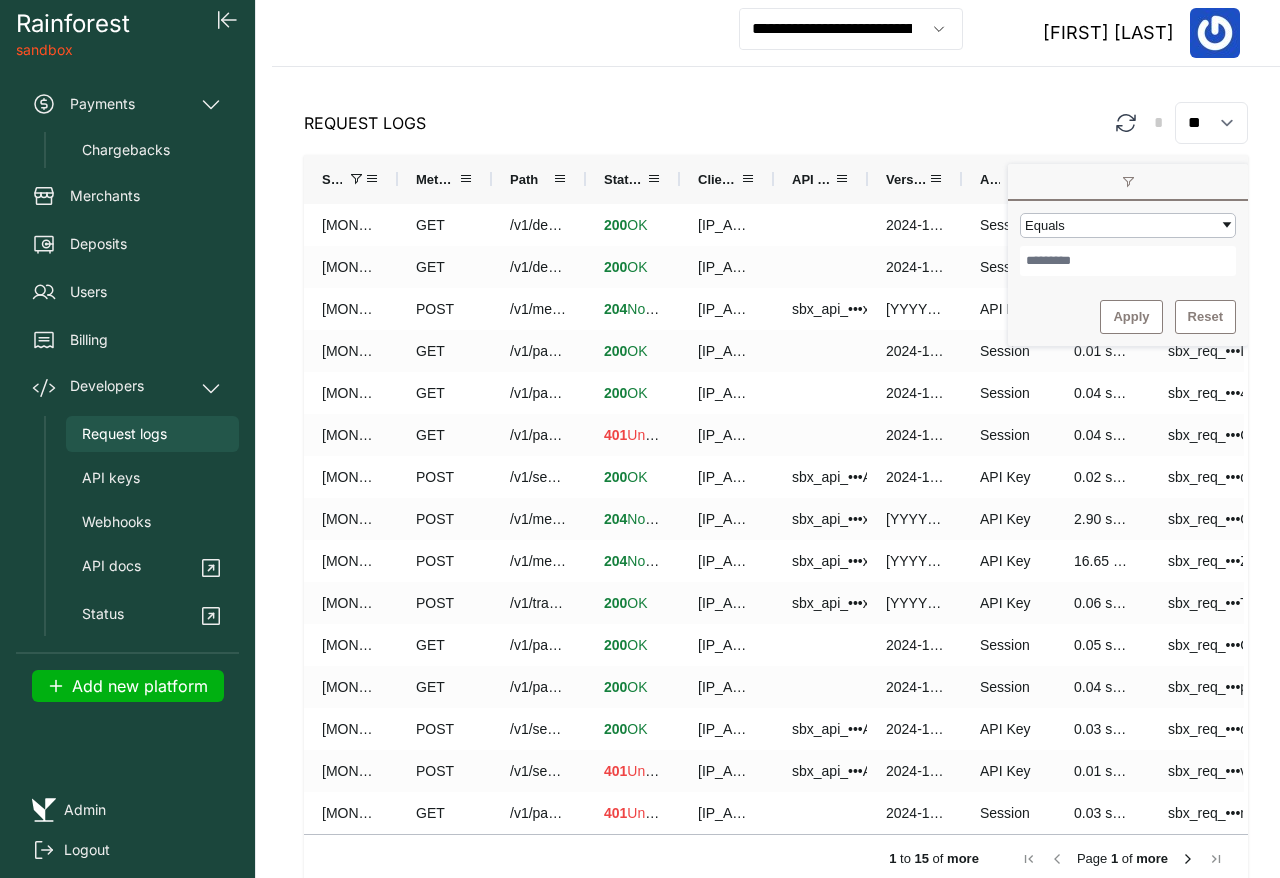 click on "Request Logs * ** ** ** ***" 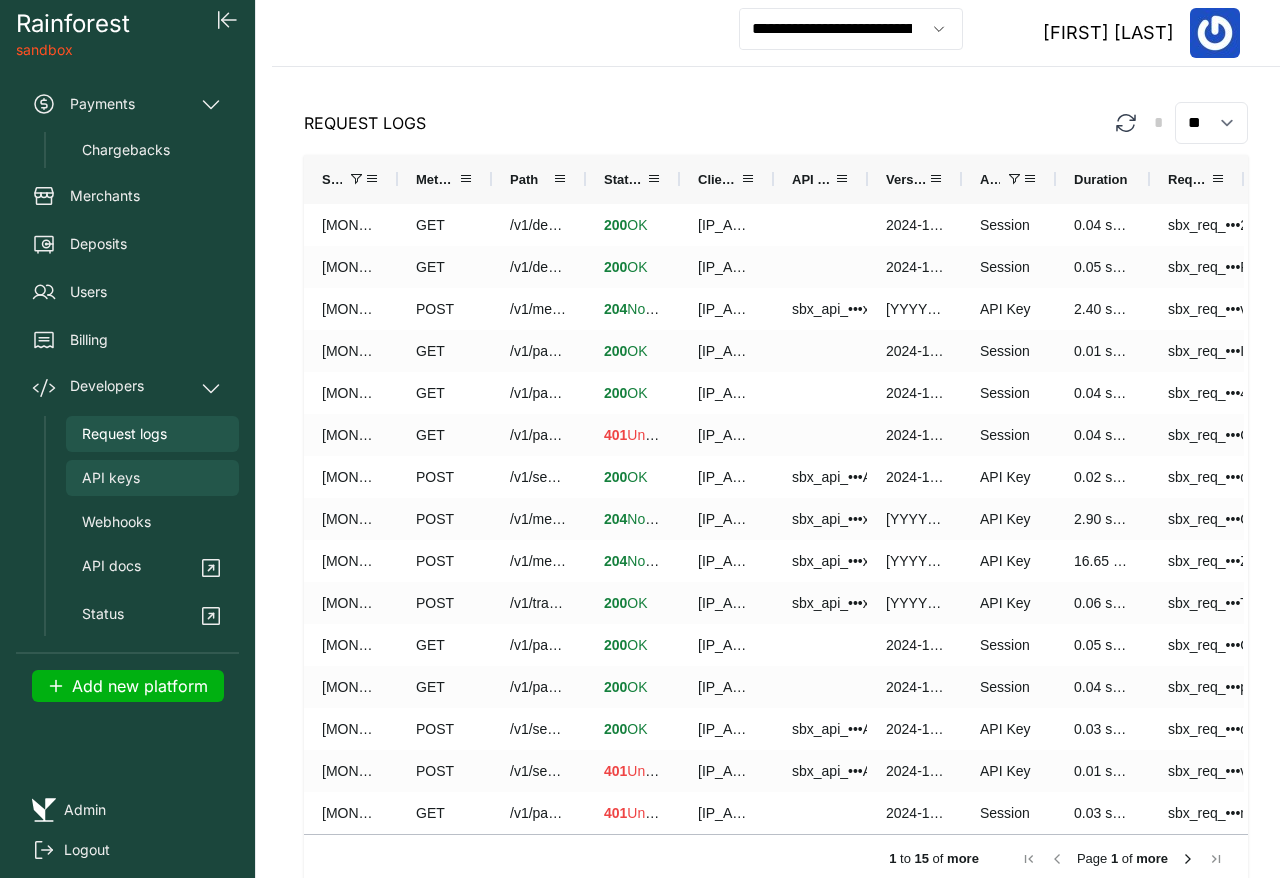 click on "API keys" at bounding box center [111, 478] 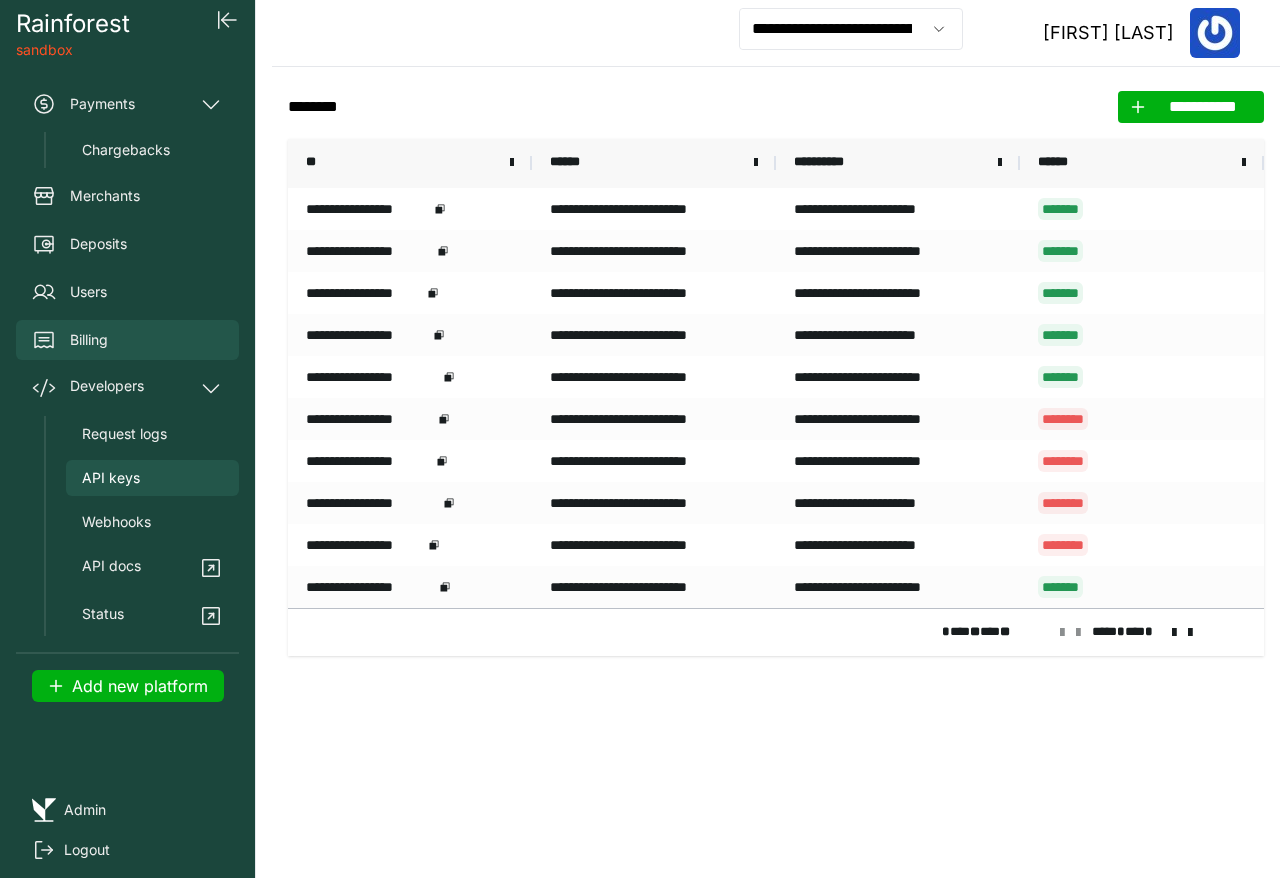 click on "Billing" at bounding box center (127, 340) 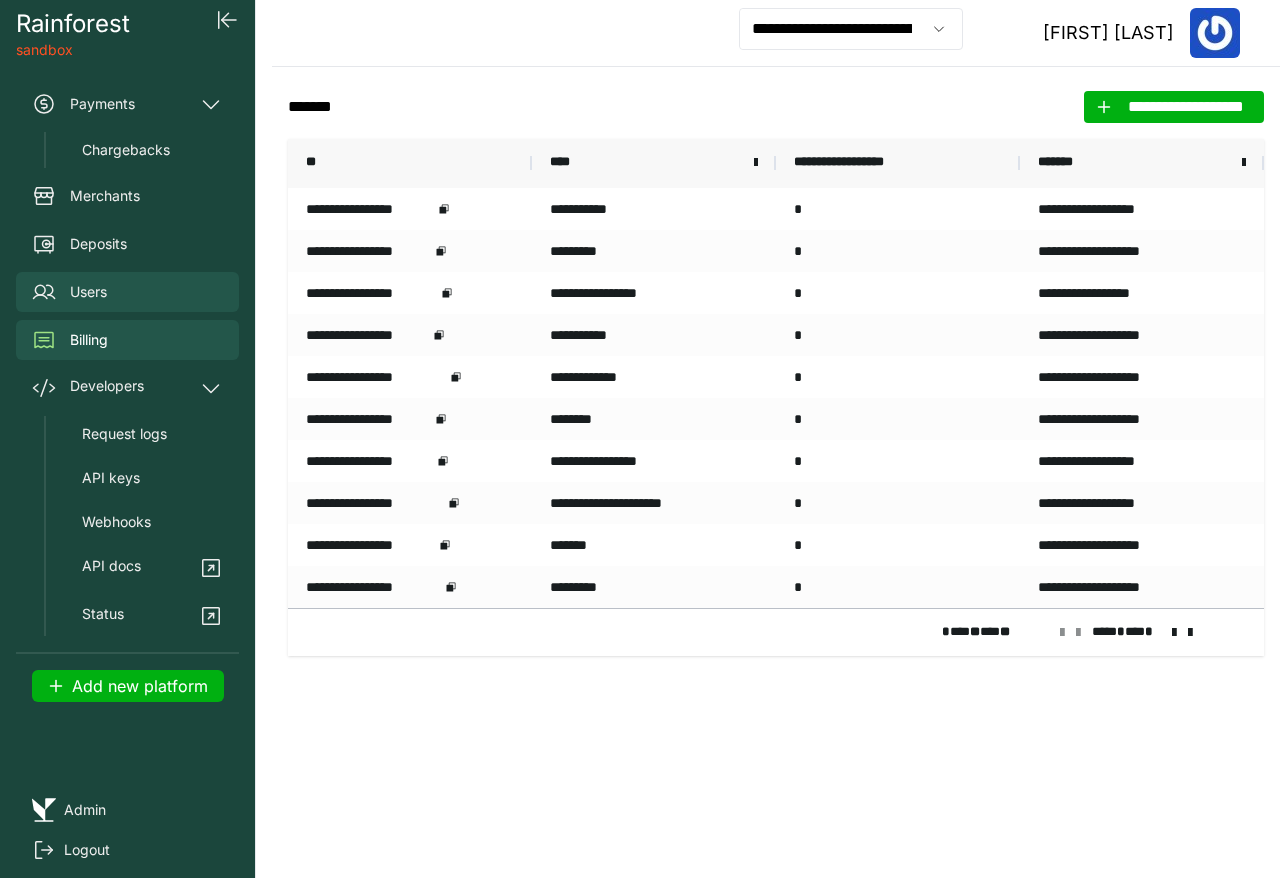 click on "Users" at bounding box center [127, 292] 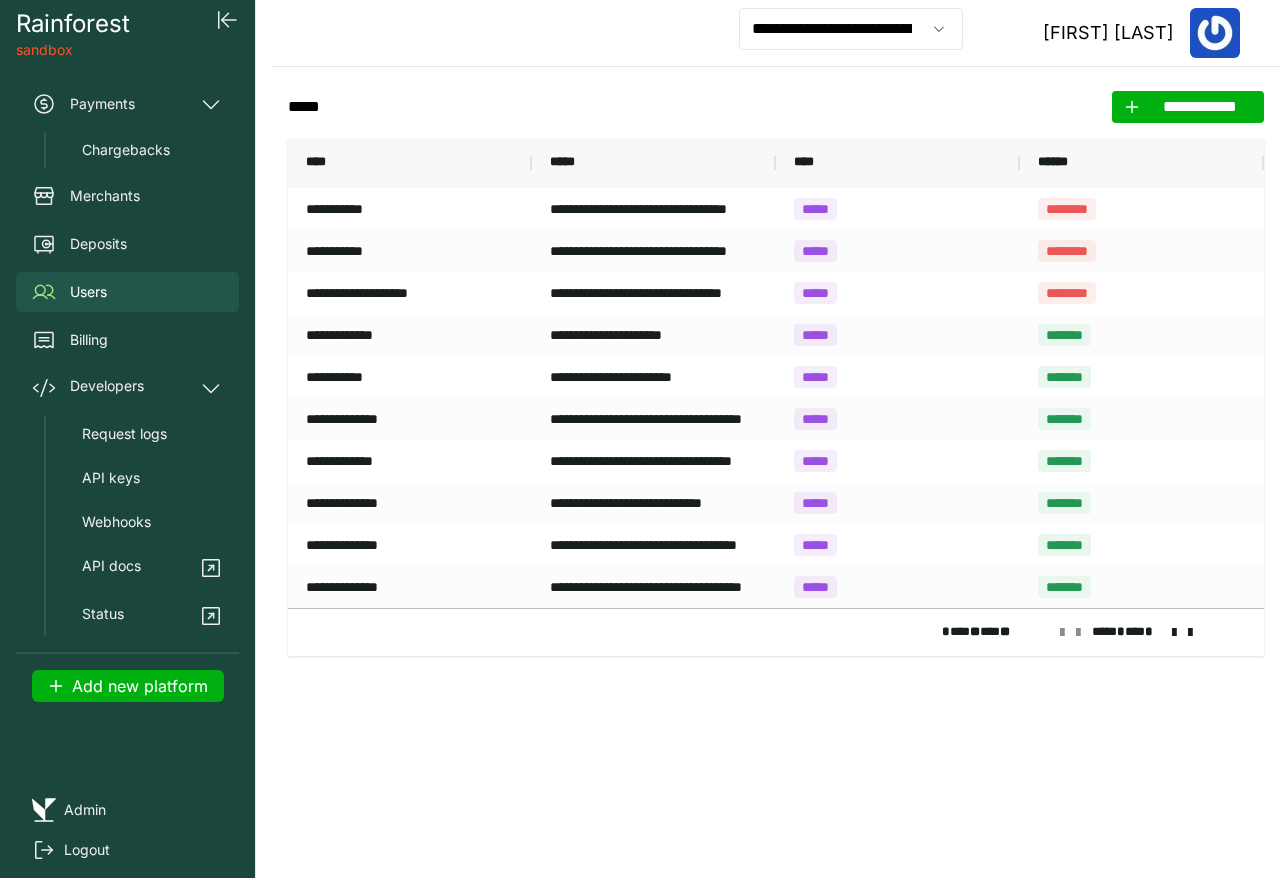 click on "**********" at bounding box center [776, 472] 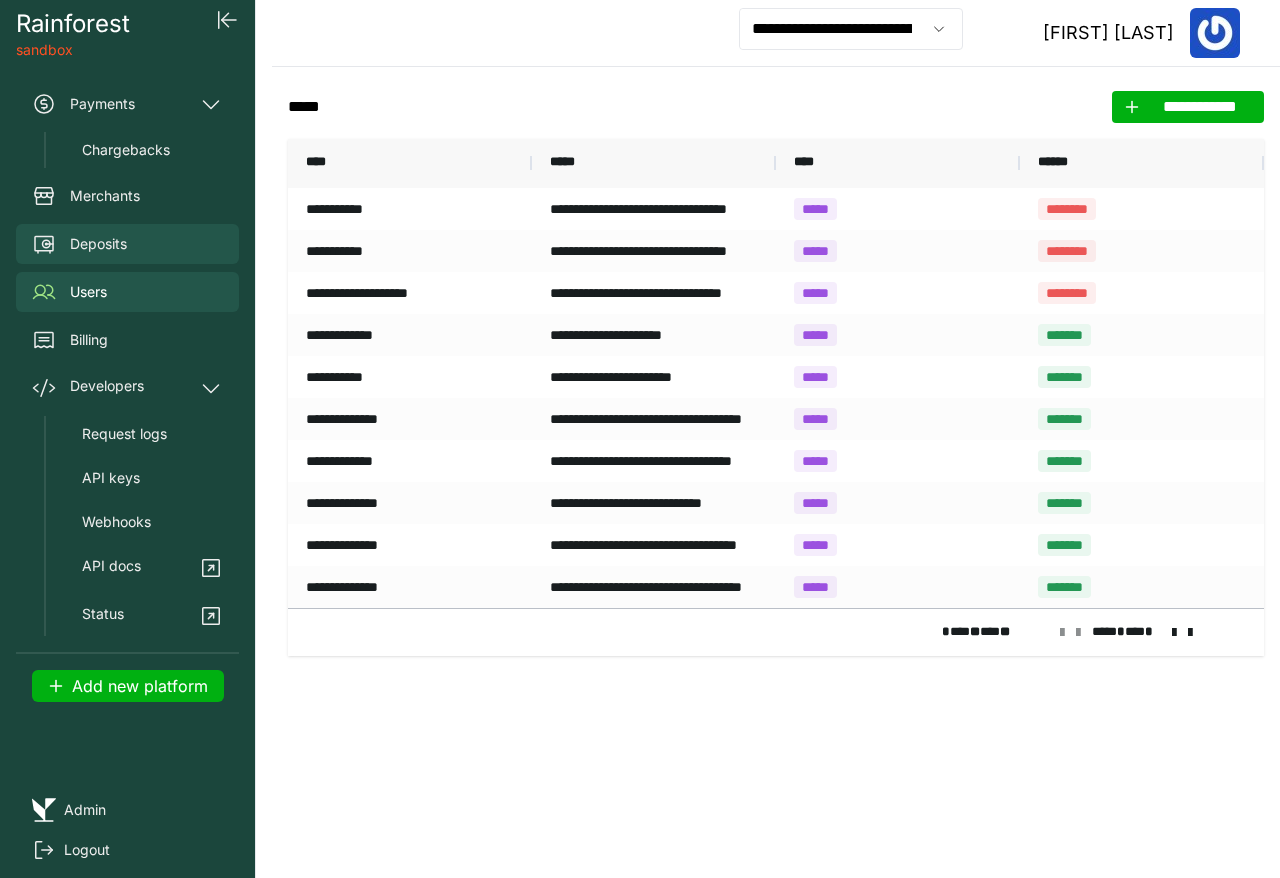 click on "Deposits" at bounding box center (127, 244) 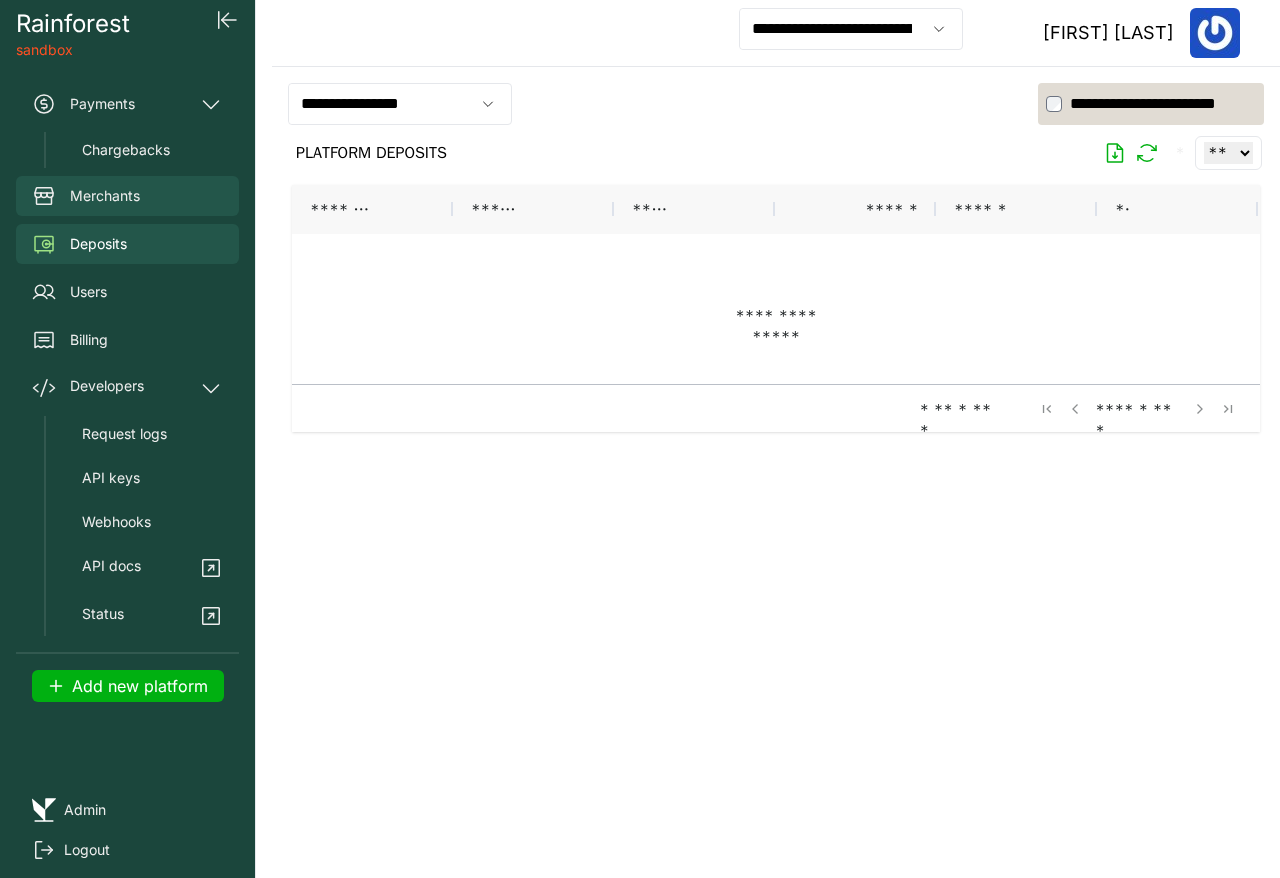 click on "Merchants" at bounding box center [127, 196] 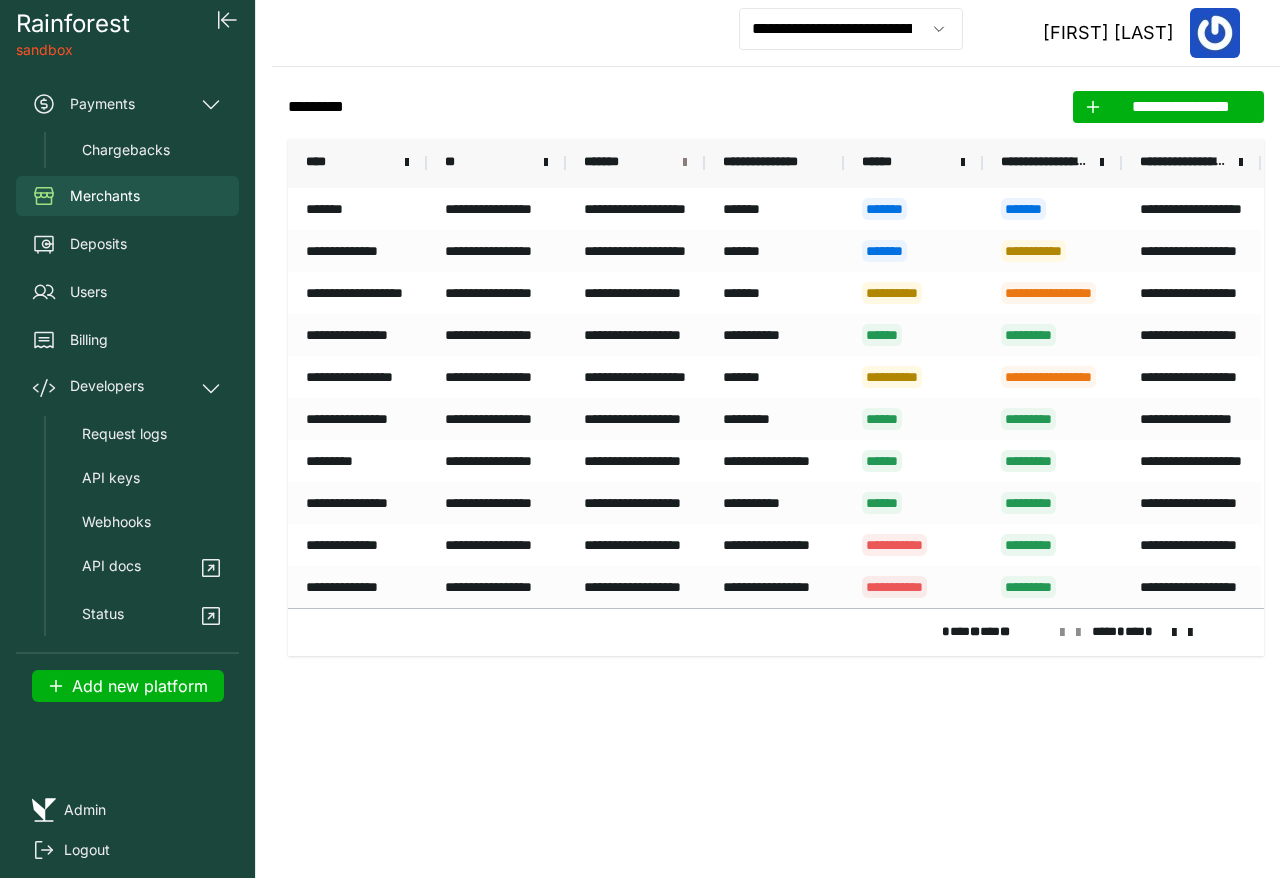 click at bounding box center [685, 163] 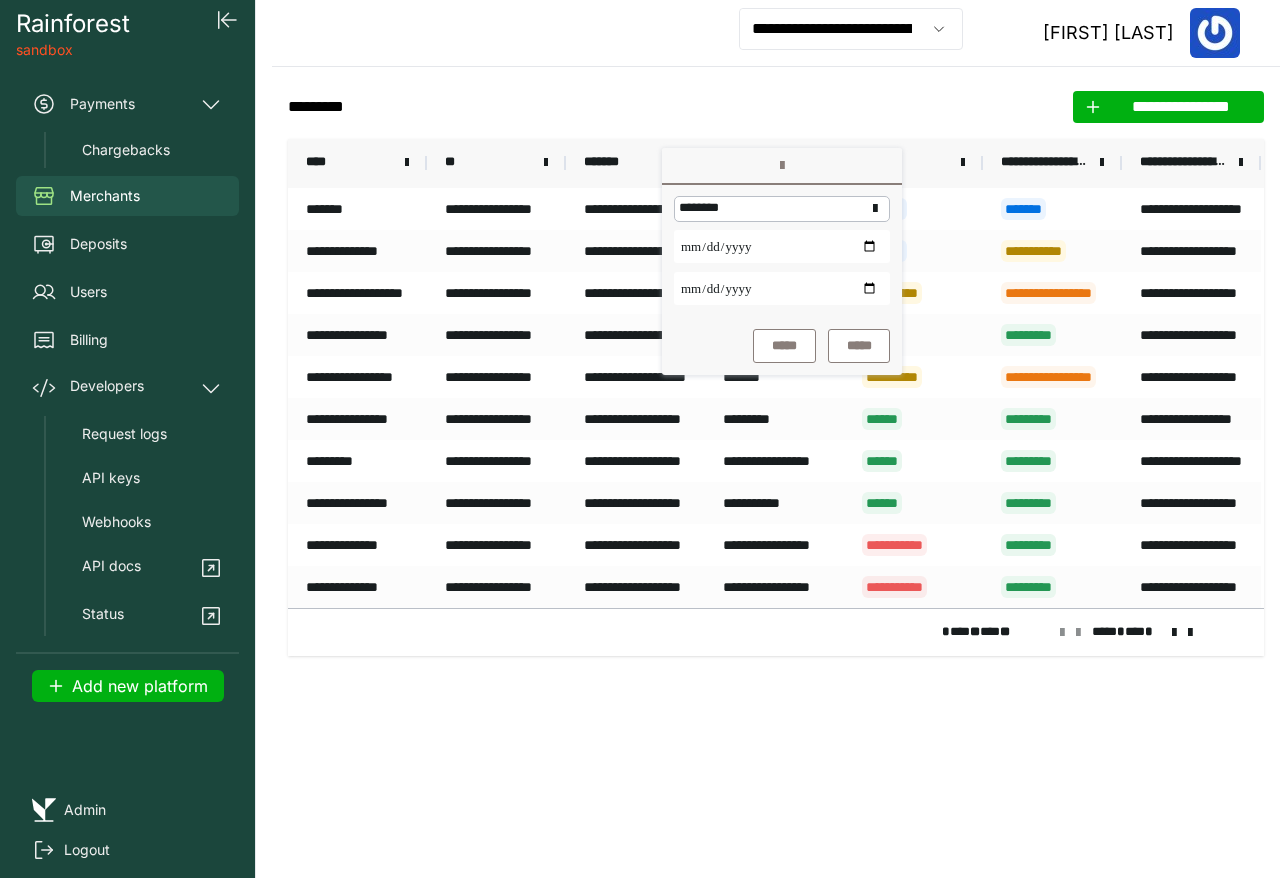 click on "**********" 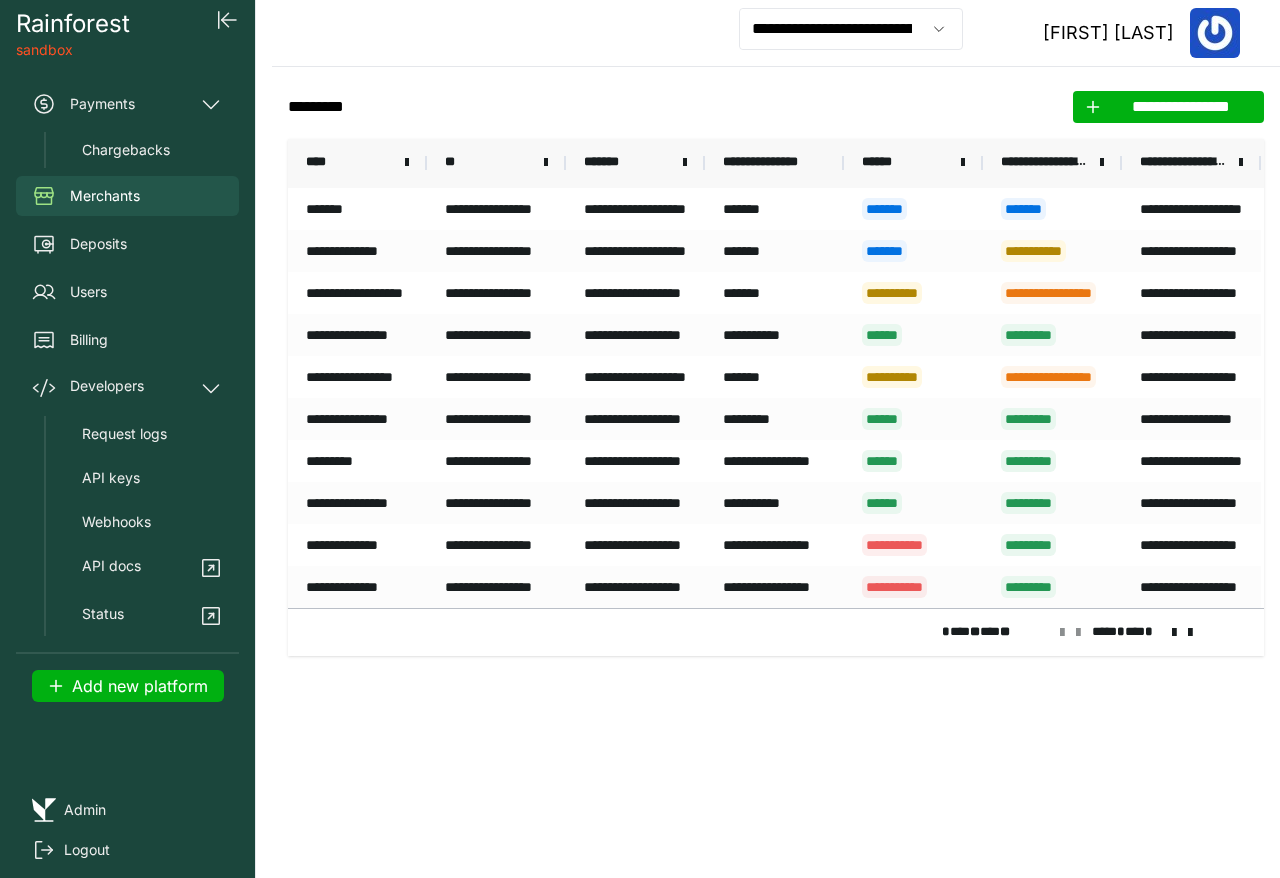 click at bounding box center [1174, 633] 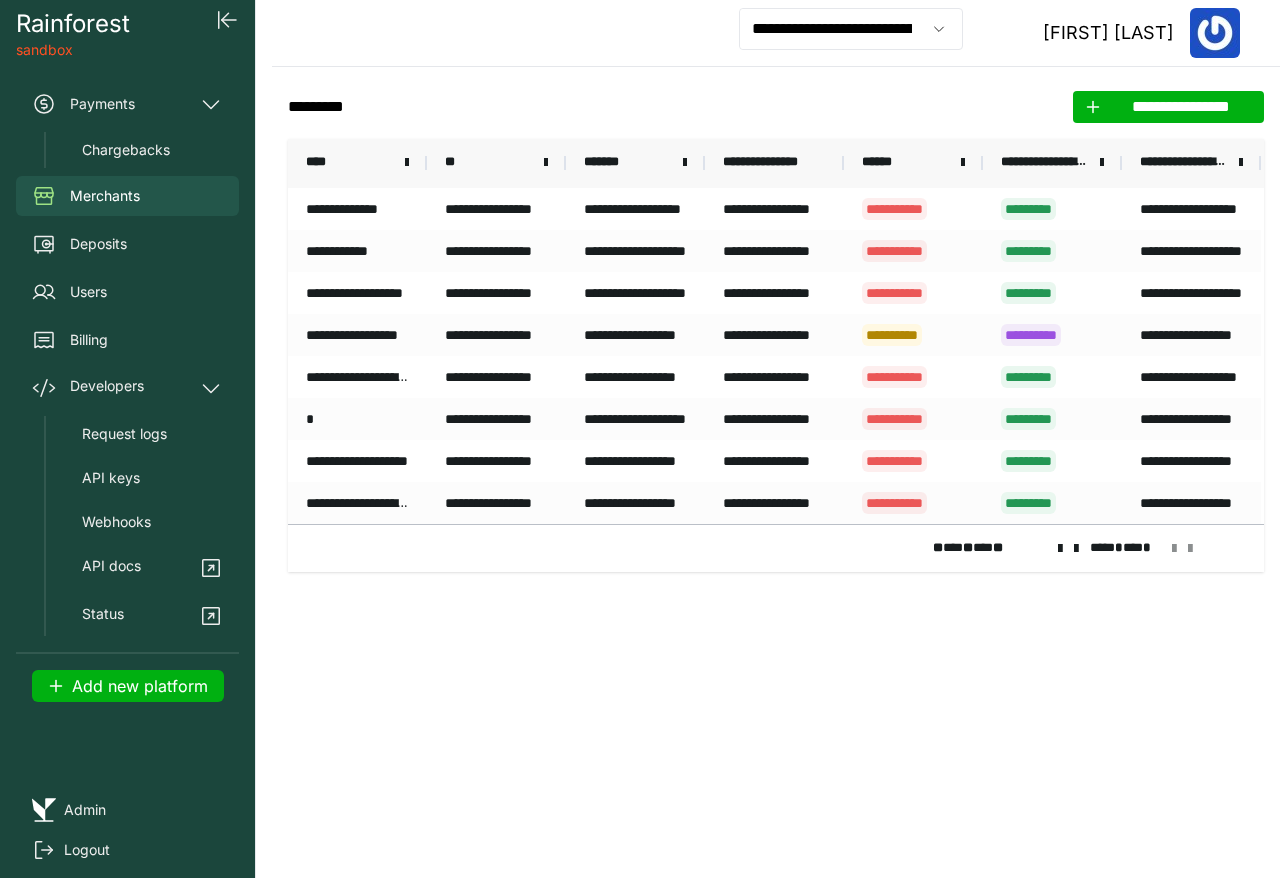 click at bounding box center (1174, 549) 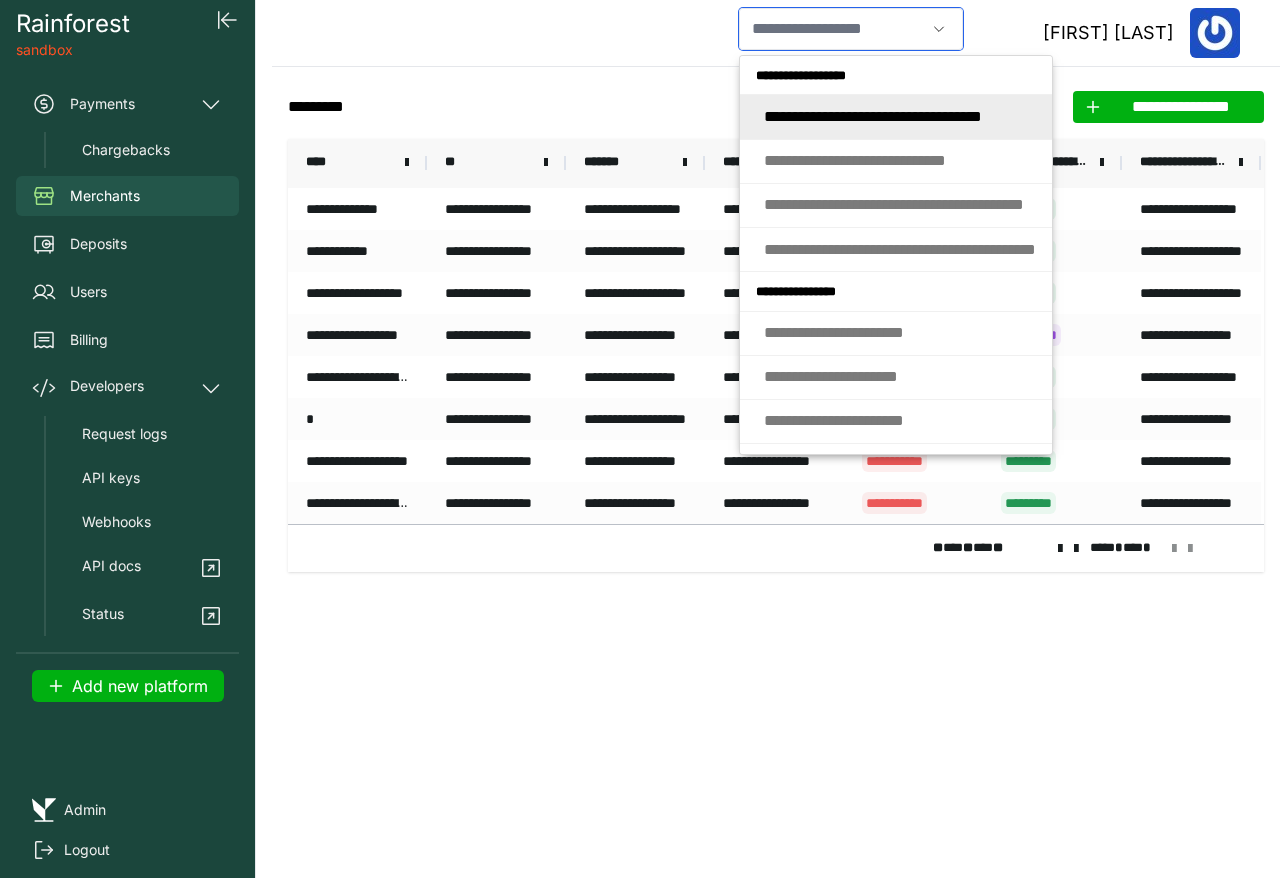 click at bounding box center [832, 29] 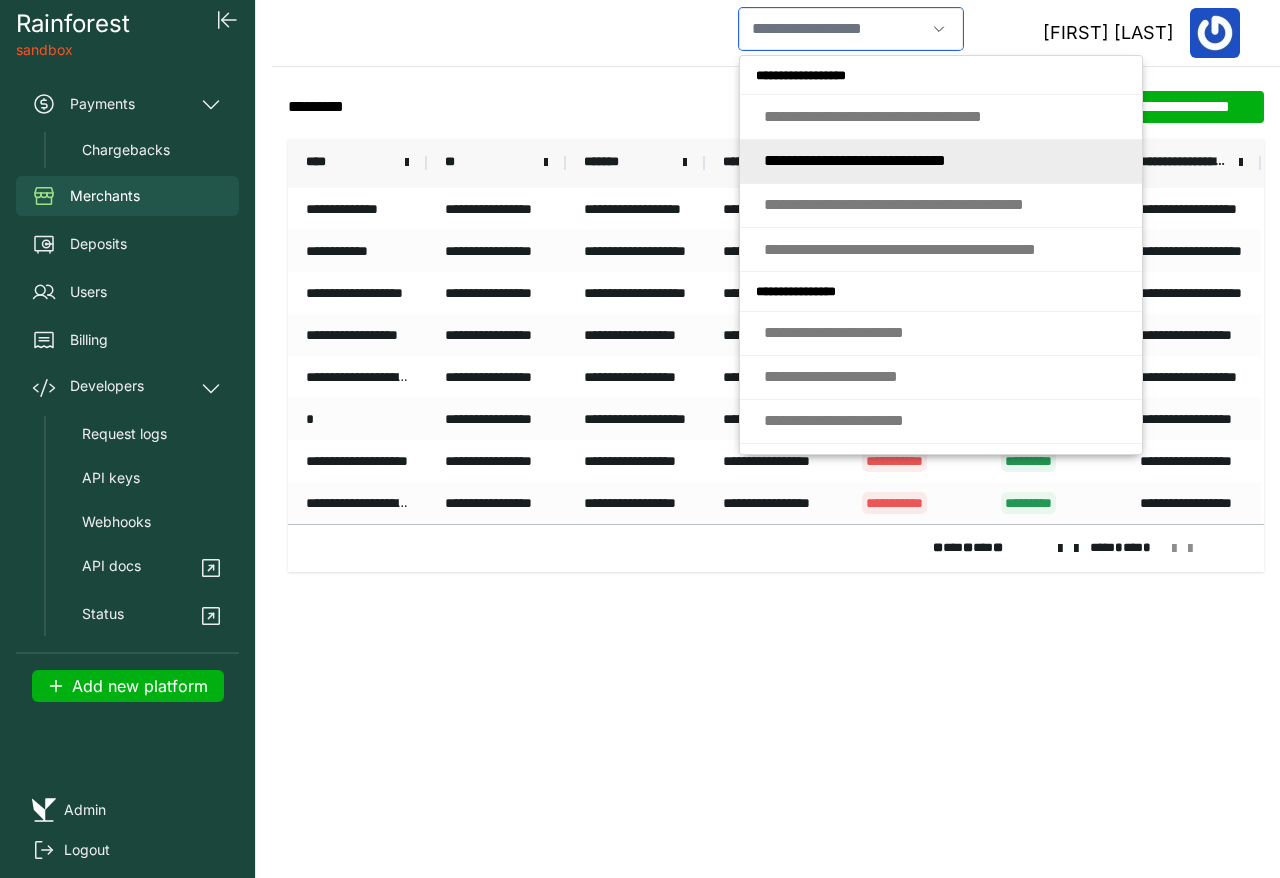 click on "* * * * * * * * * *   * * * * *   *   * * * * *   * * * * *" 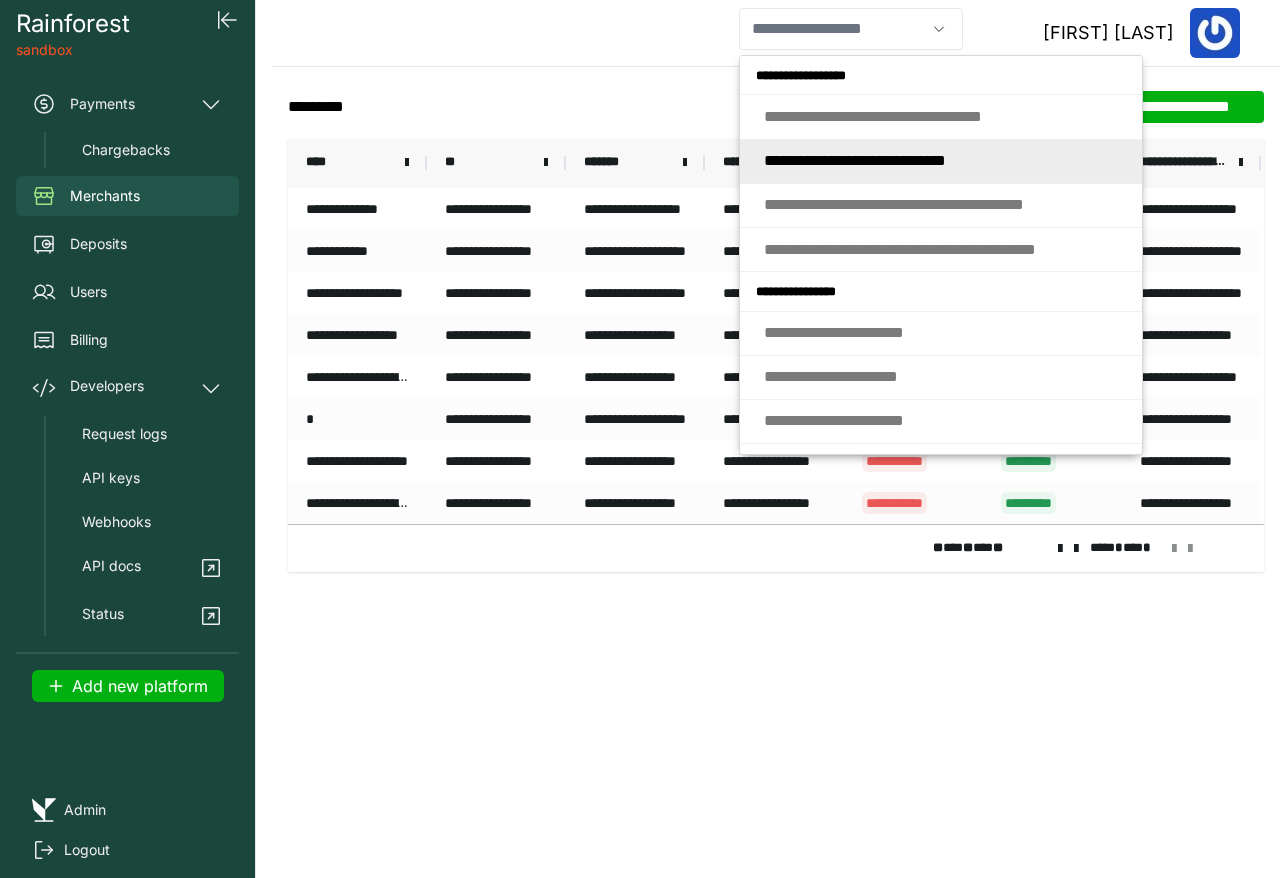 type on "**********" 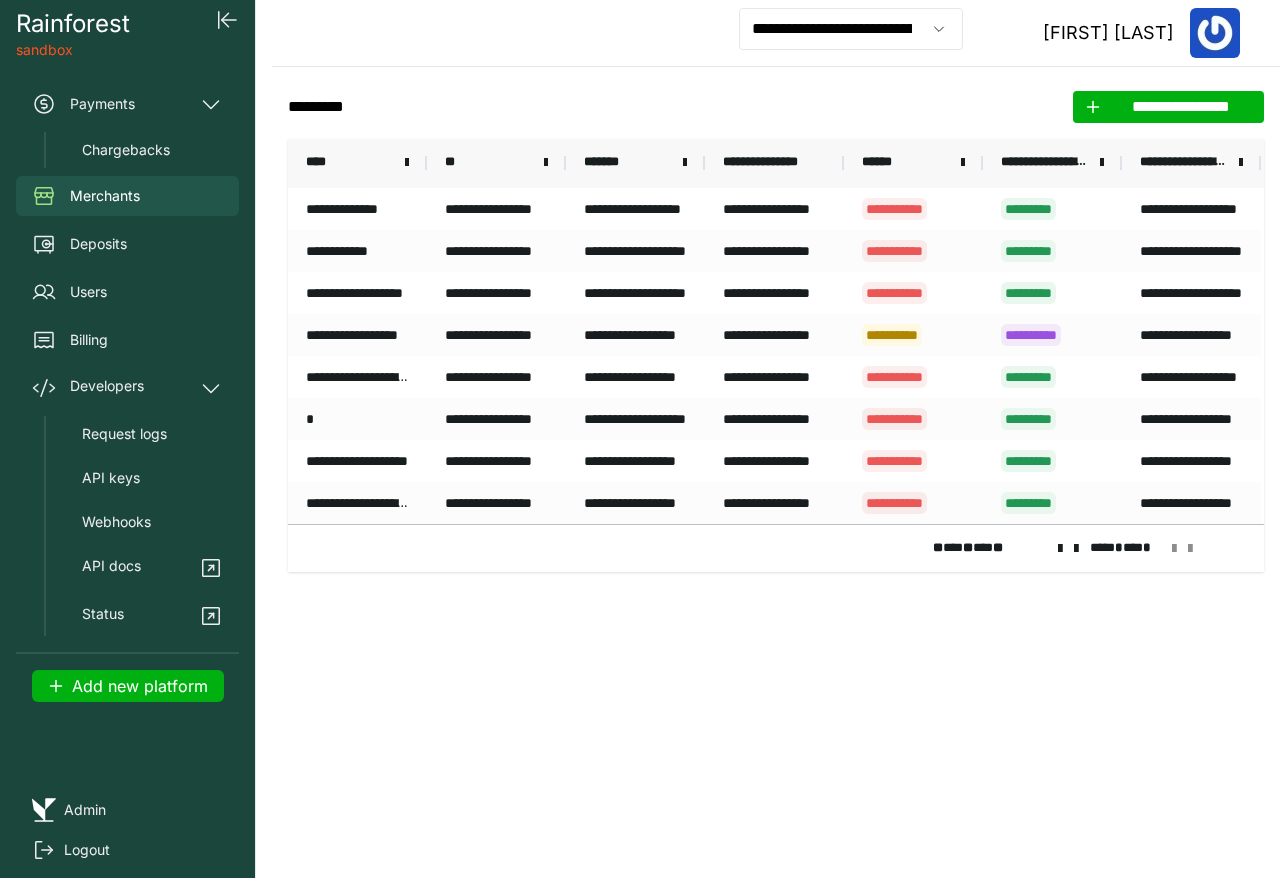 click at bounding box center (1076, 549) 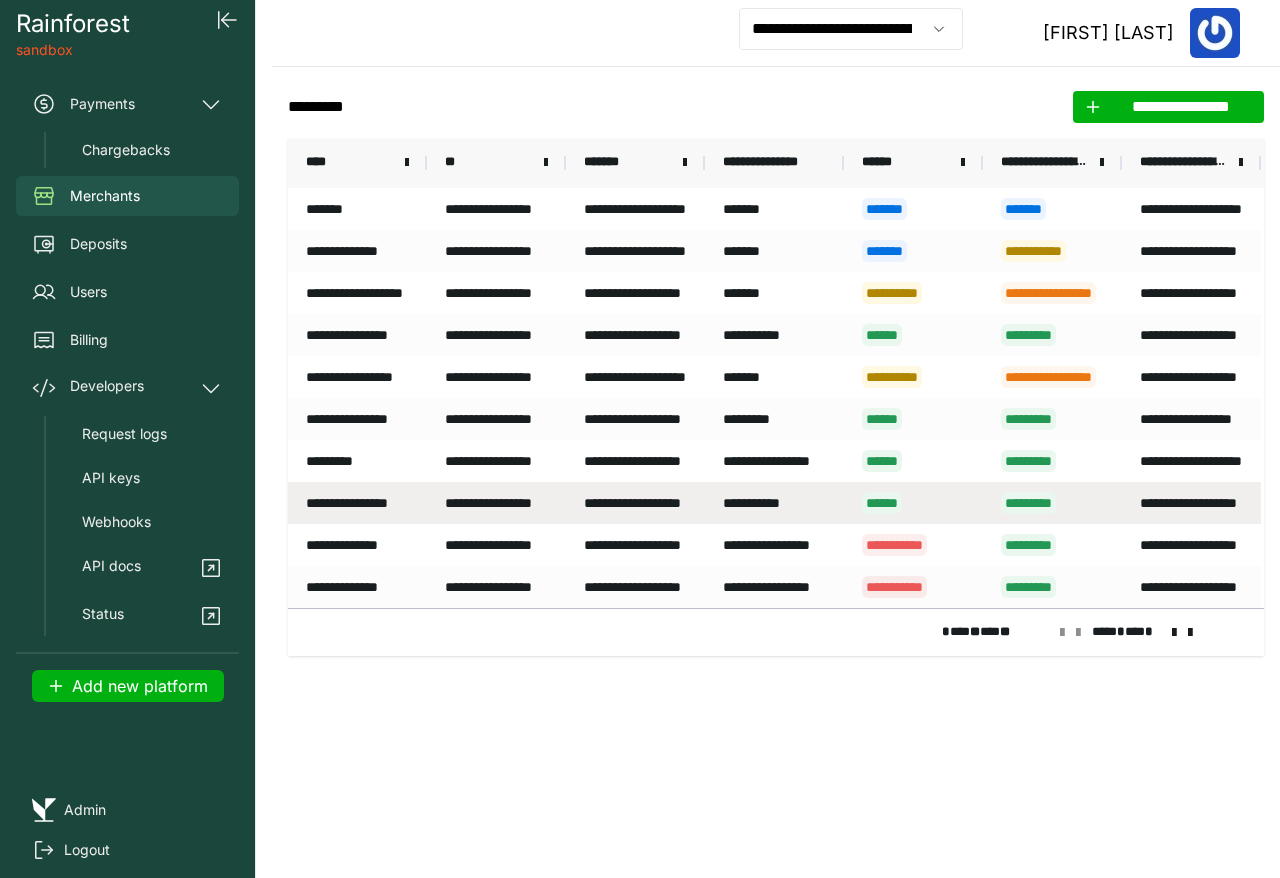 click on "**********" at bounding box center (357, 503) 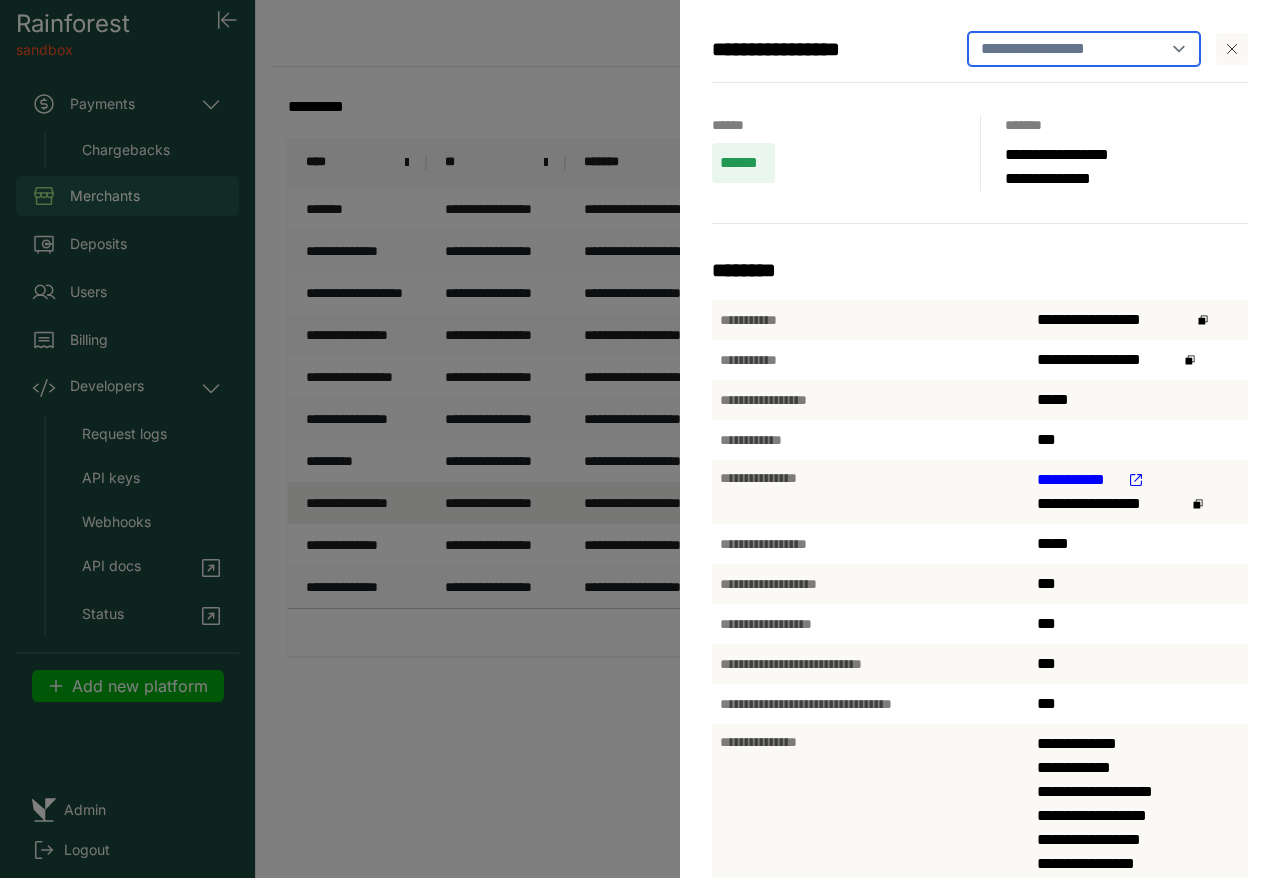 click on "**********" at bounding box center (1084, 49) 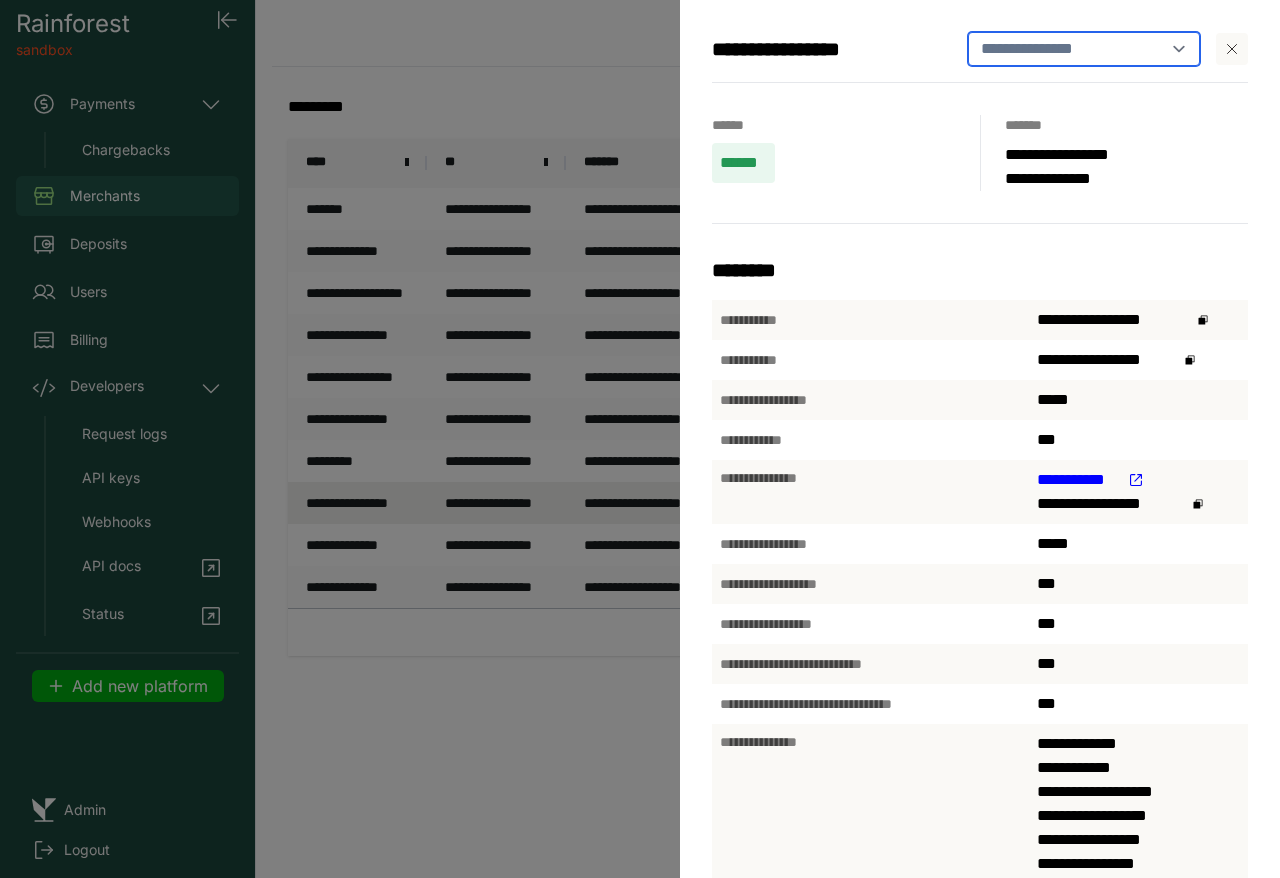 select 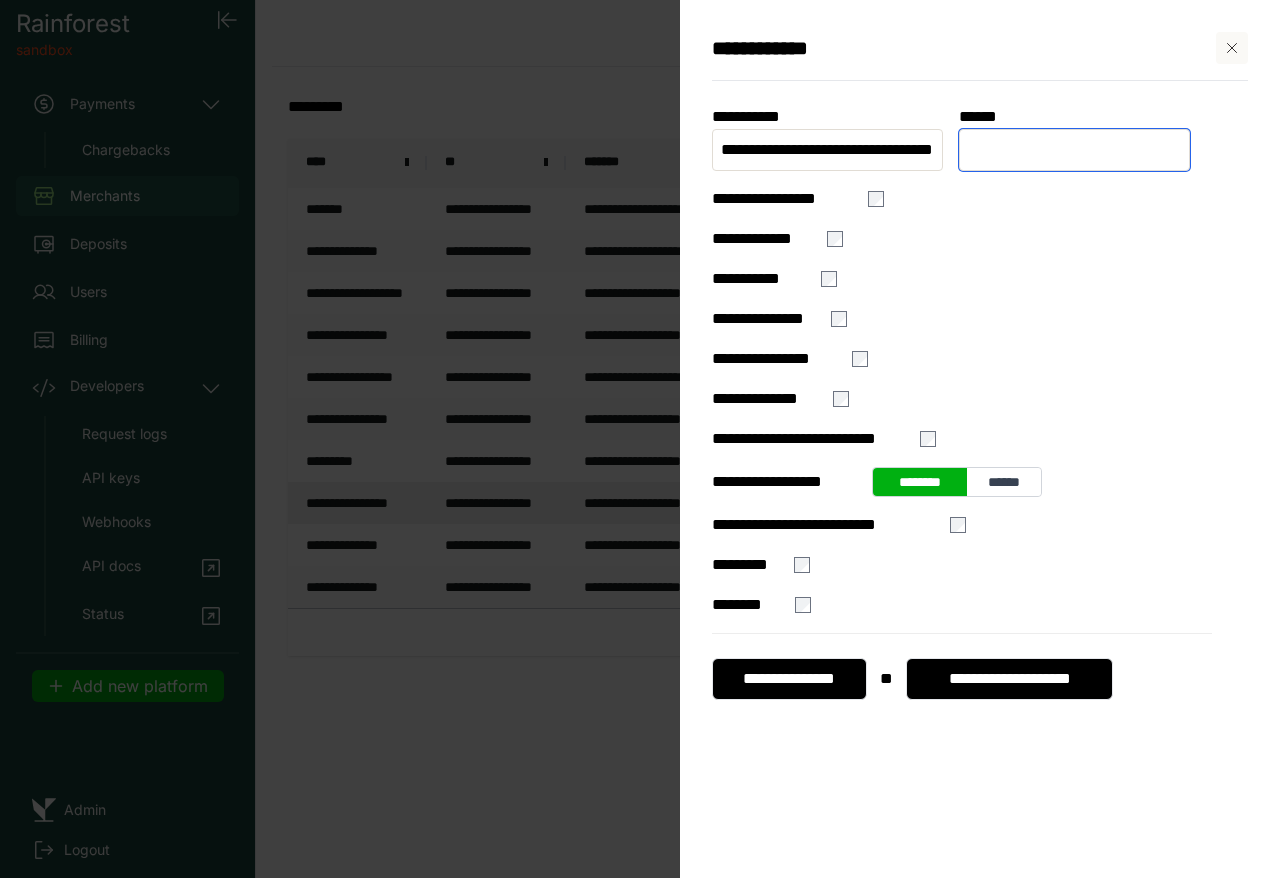 click at bounding box center (1074, 150) 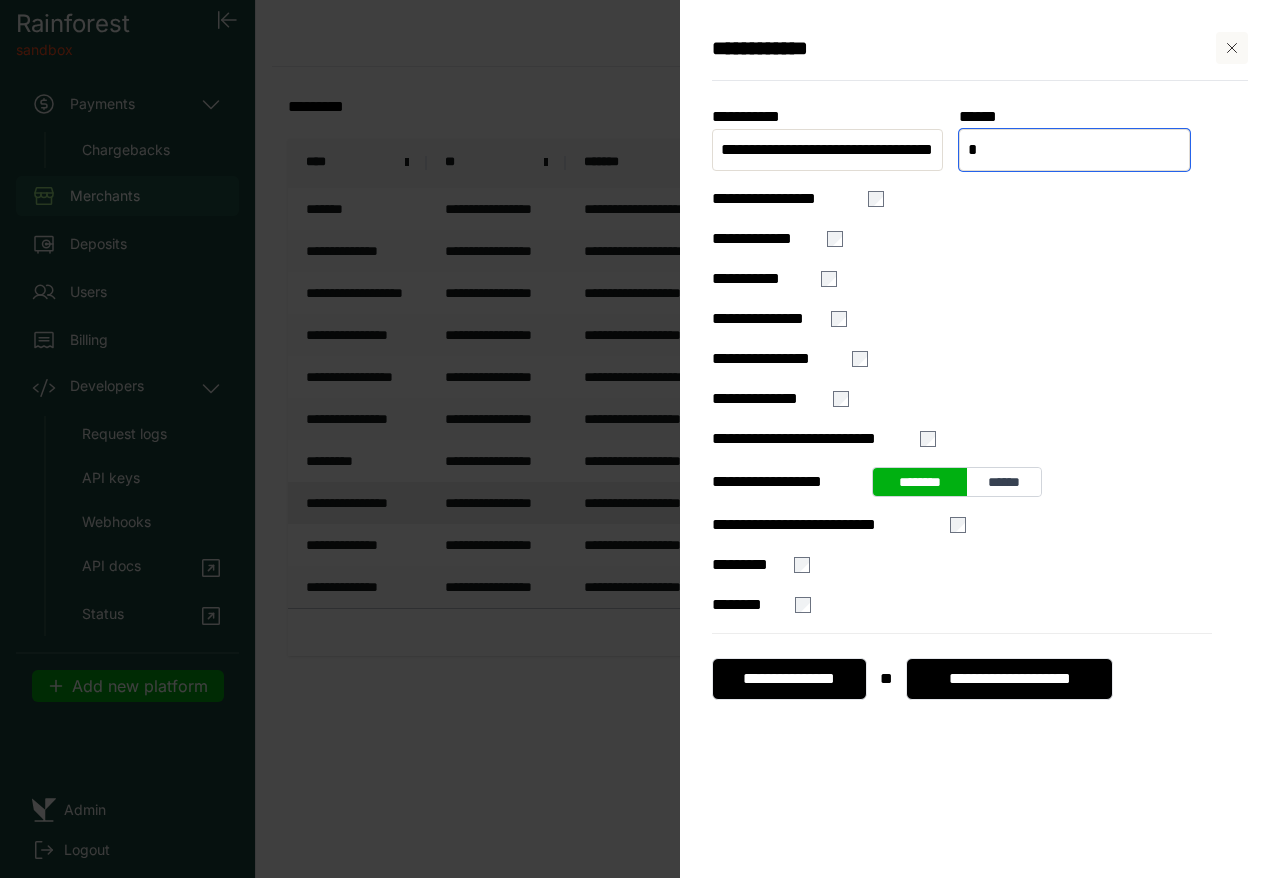 type on "*" 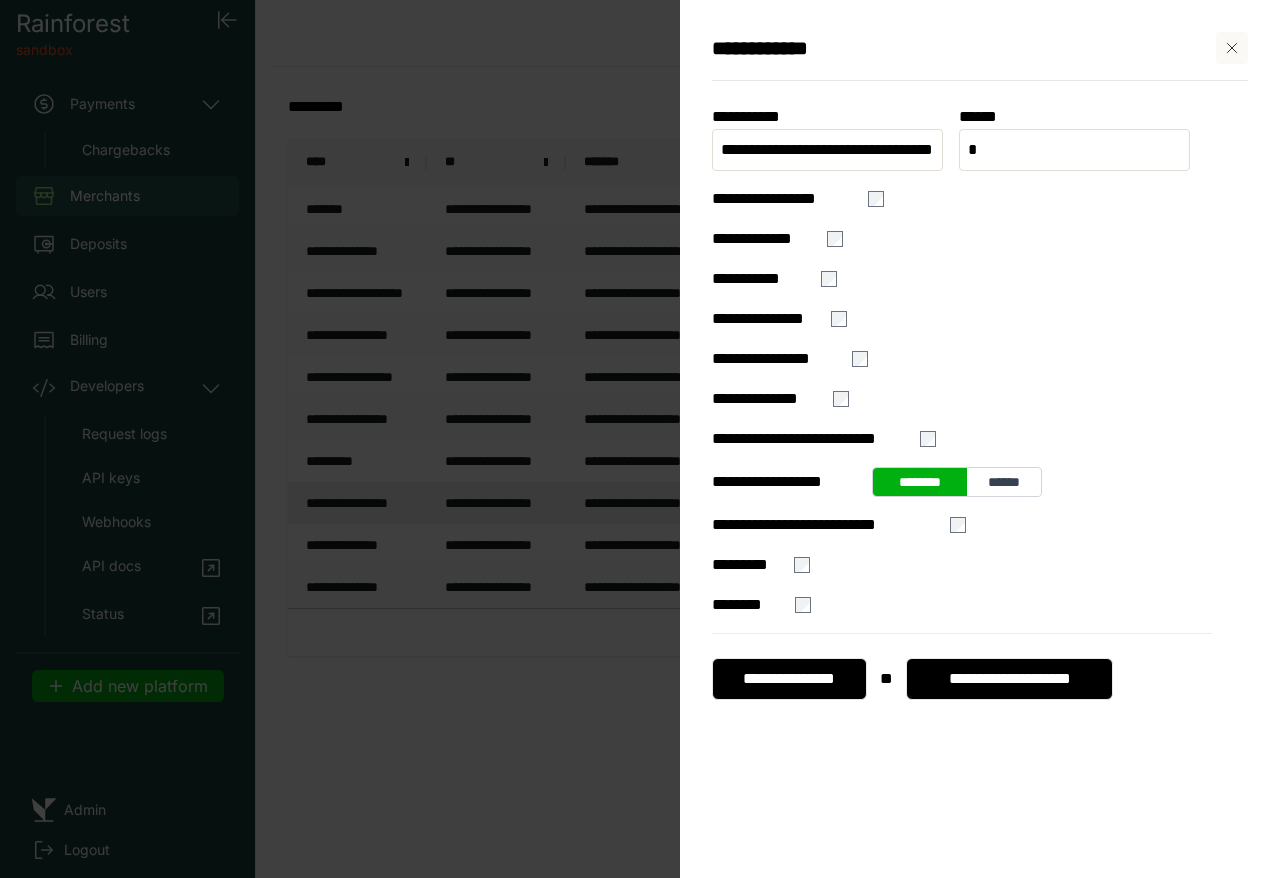 click on "**********" 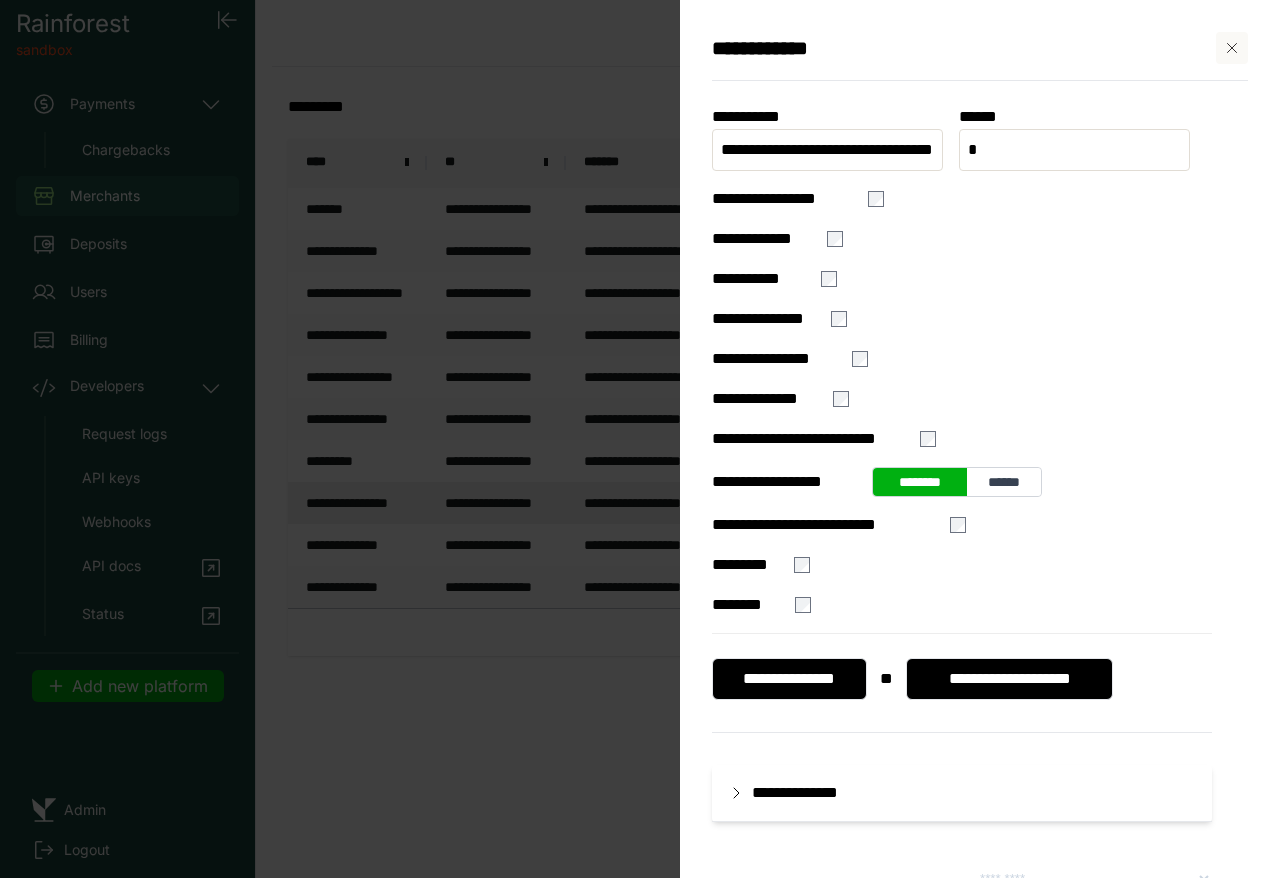 scroll, scrollTop: 267, scrollLeft: 0, axis: vertical 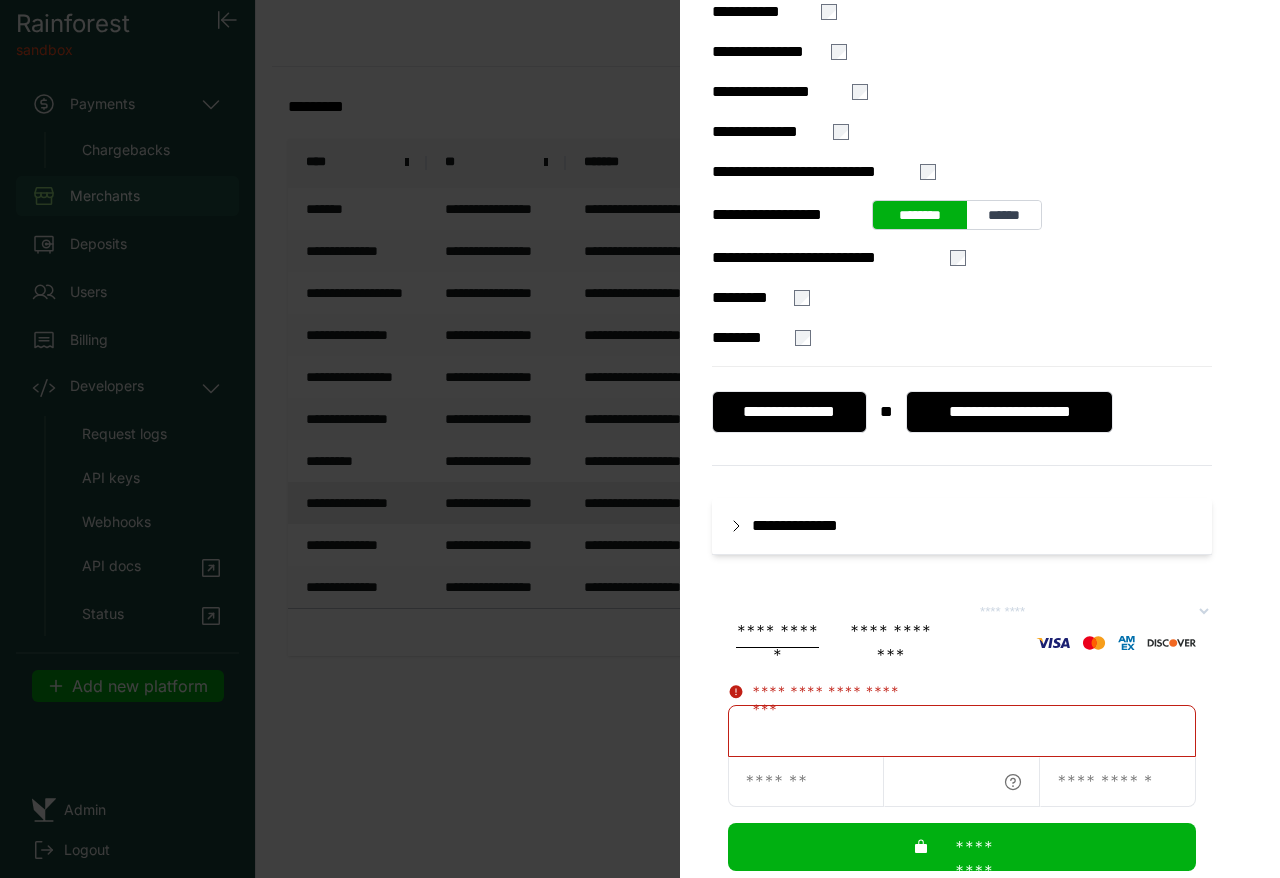 click on "**********" at bounding box center [1094, 611] 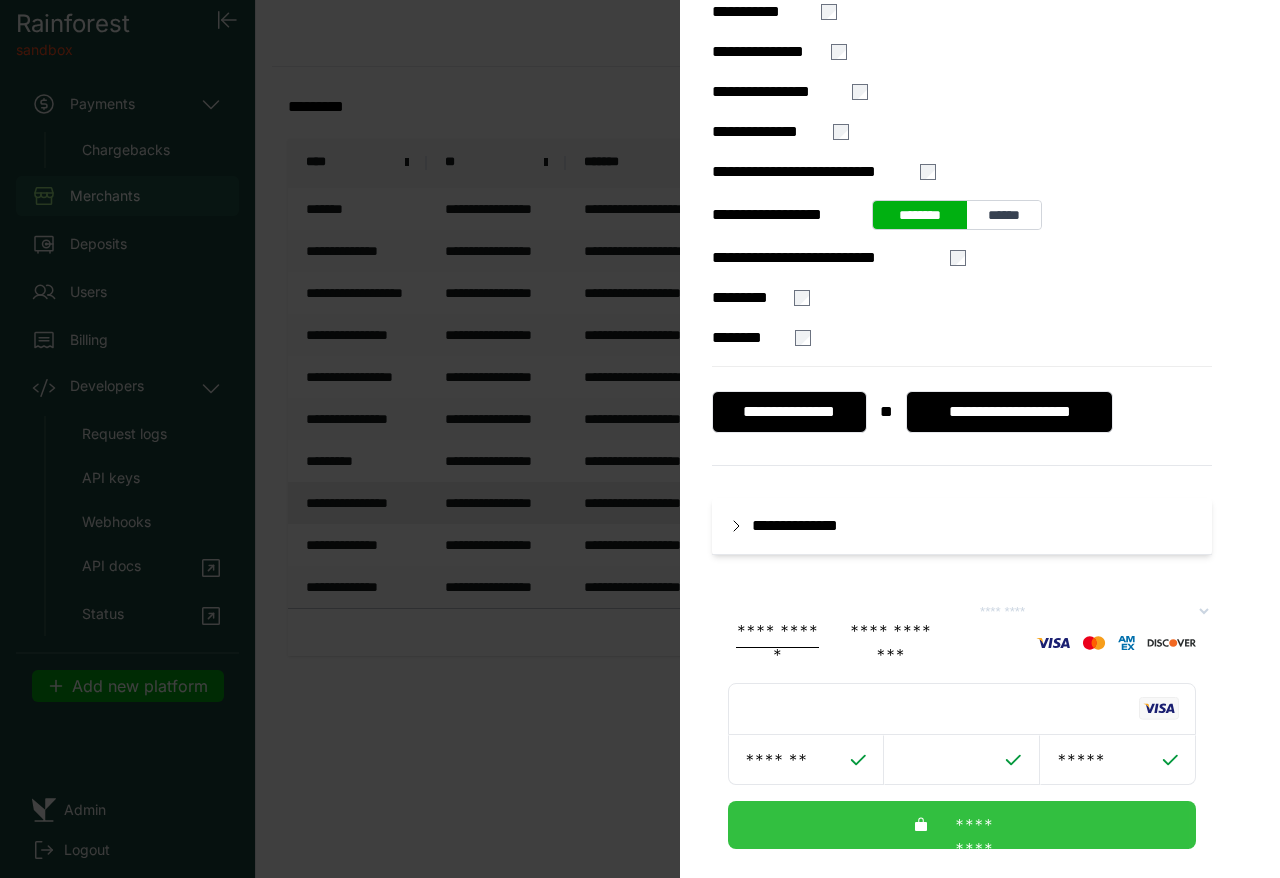 click on "*********" at bounding box center (962, 825) 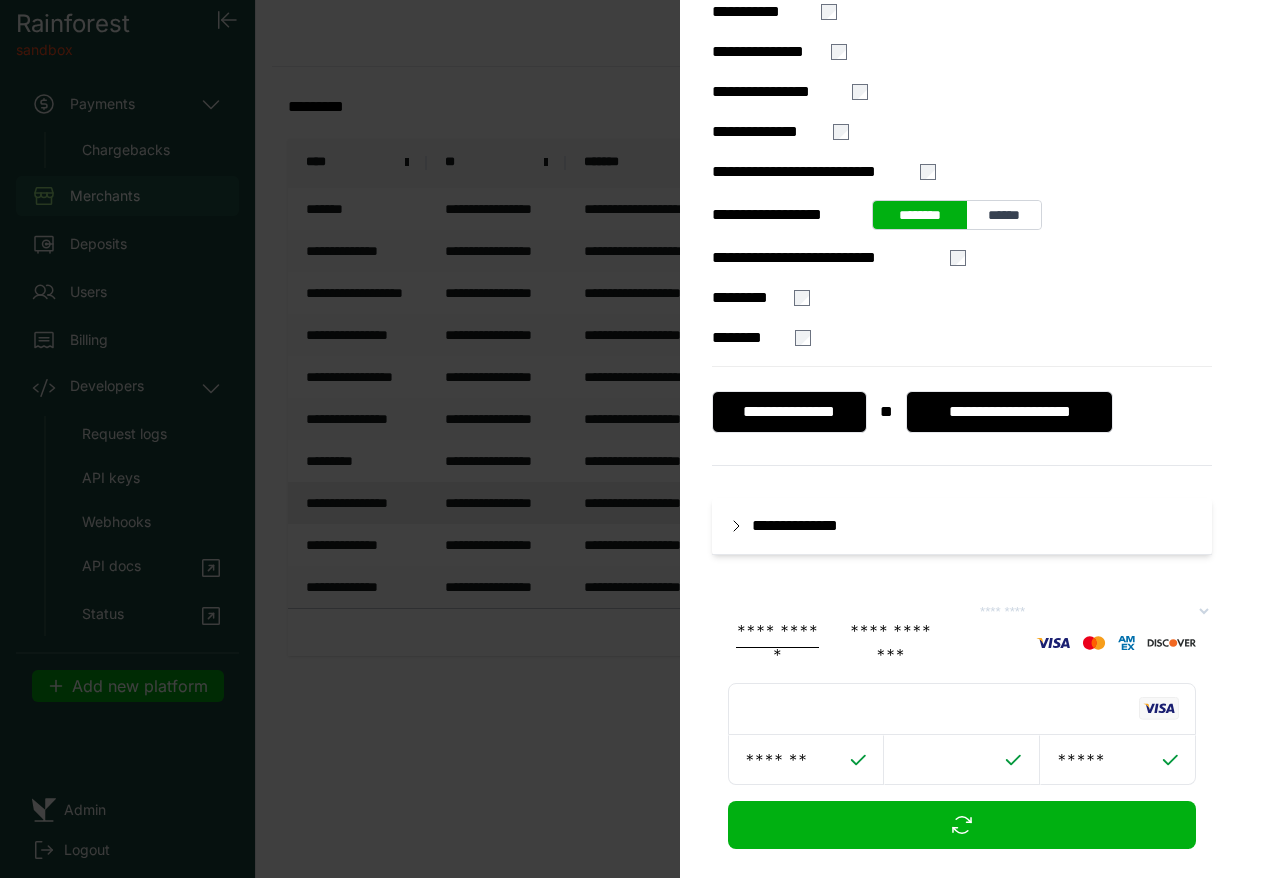 scroll, scrollTop: 0, scrollLeft: 0, axis: both 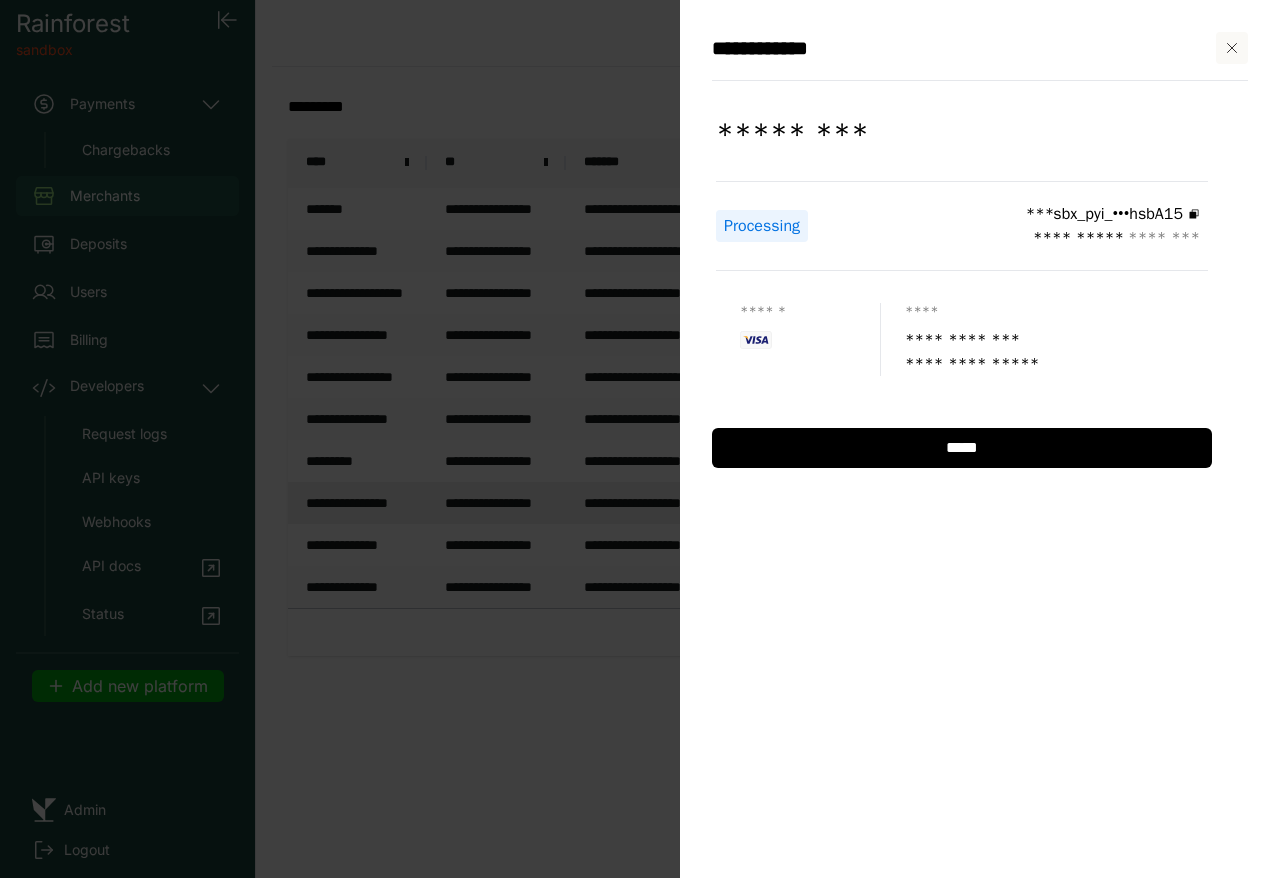 click 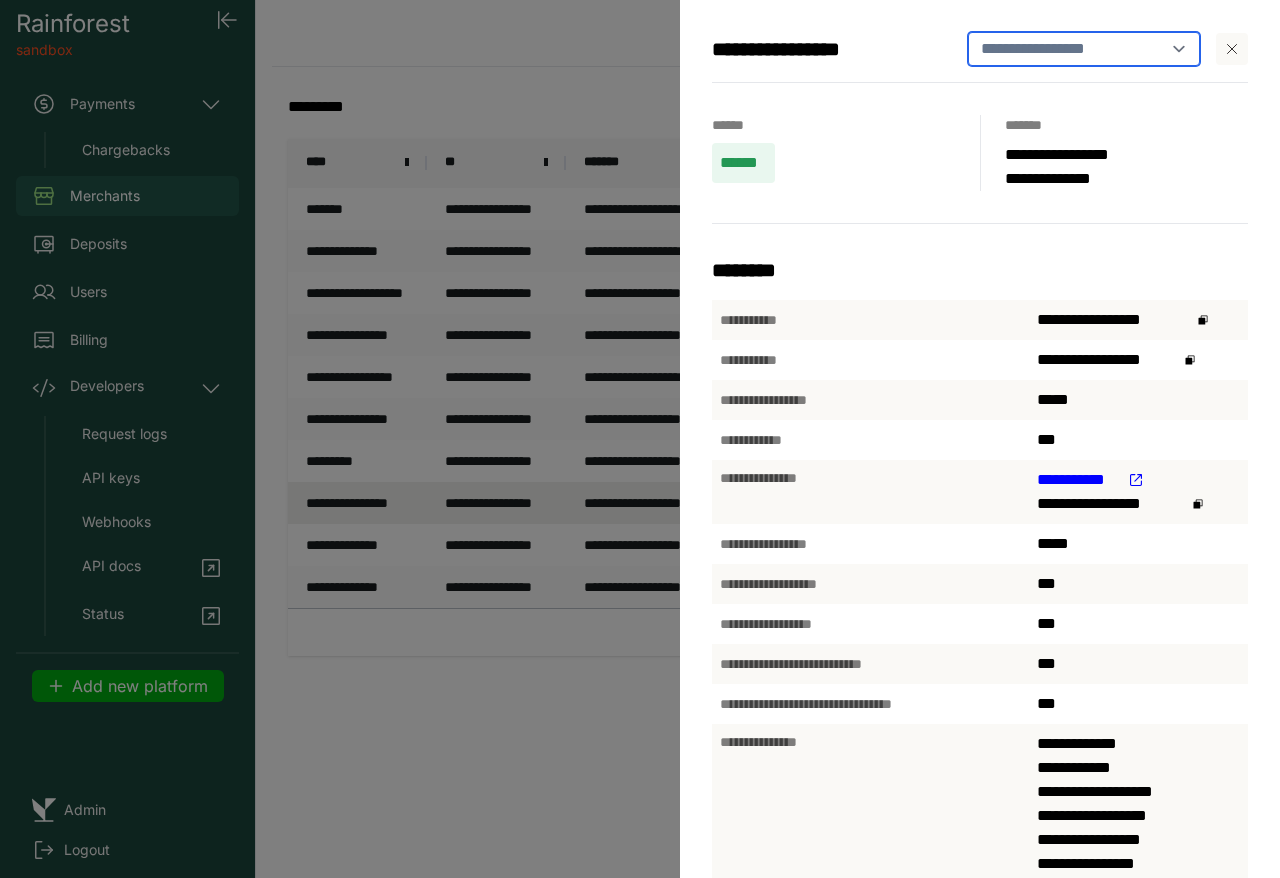 click on "**********" at bounding box center [1084, 49] 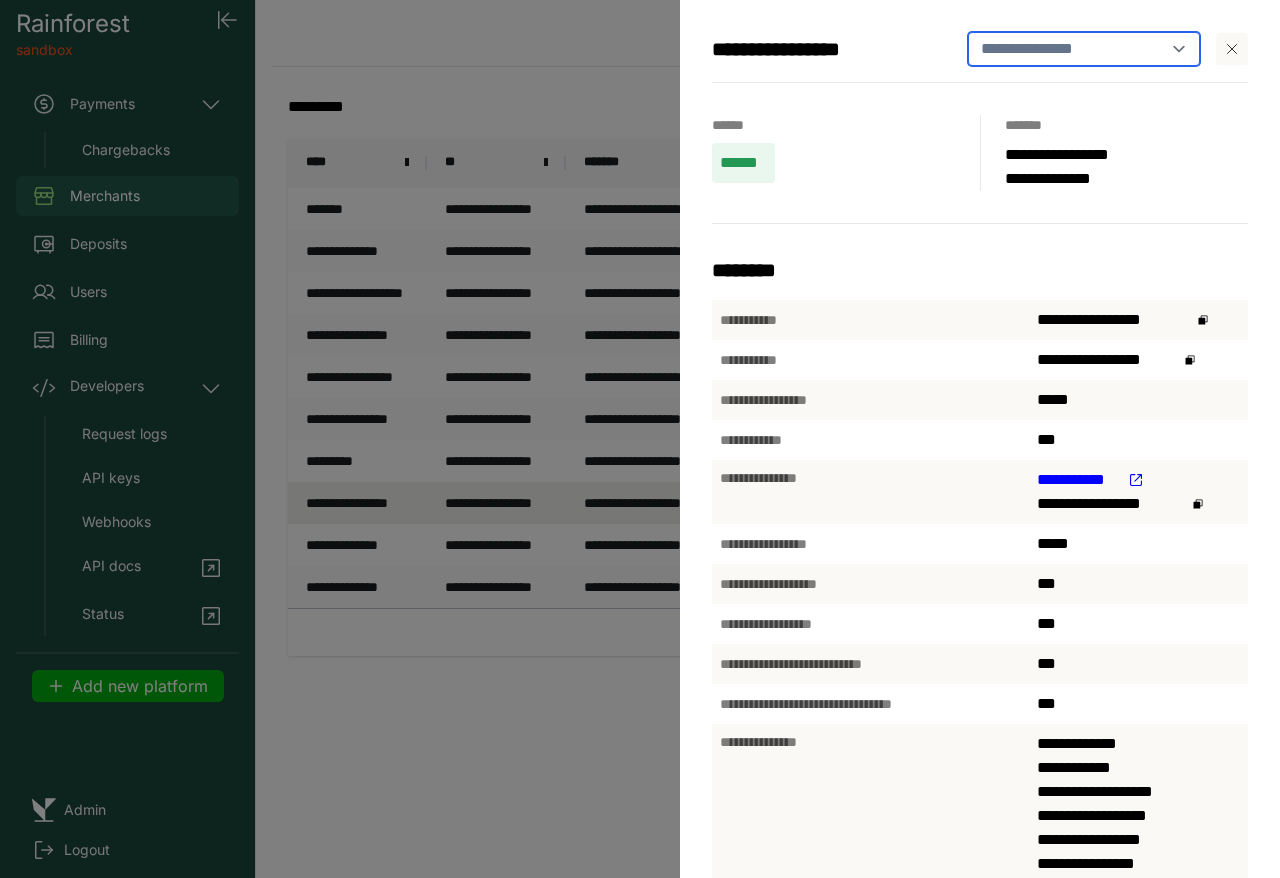 select 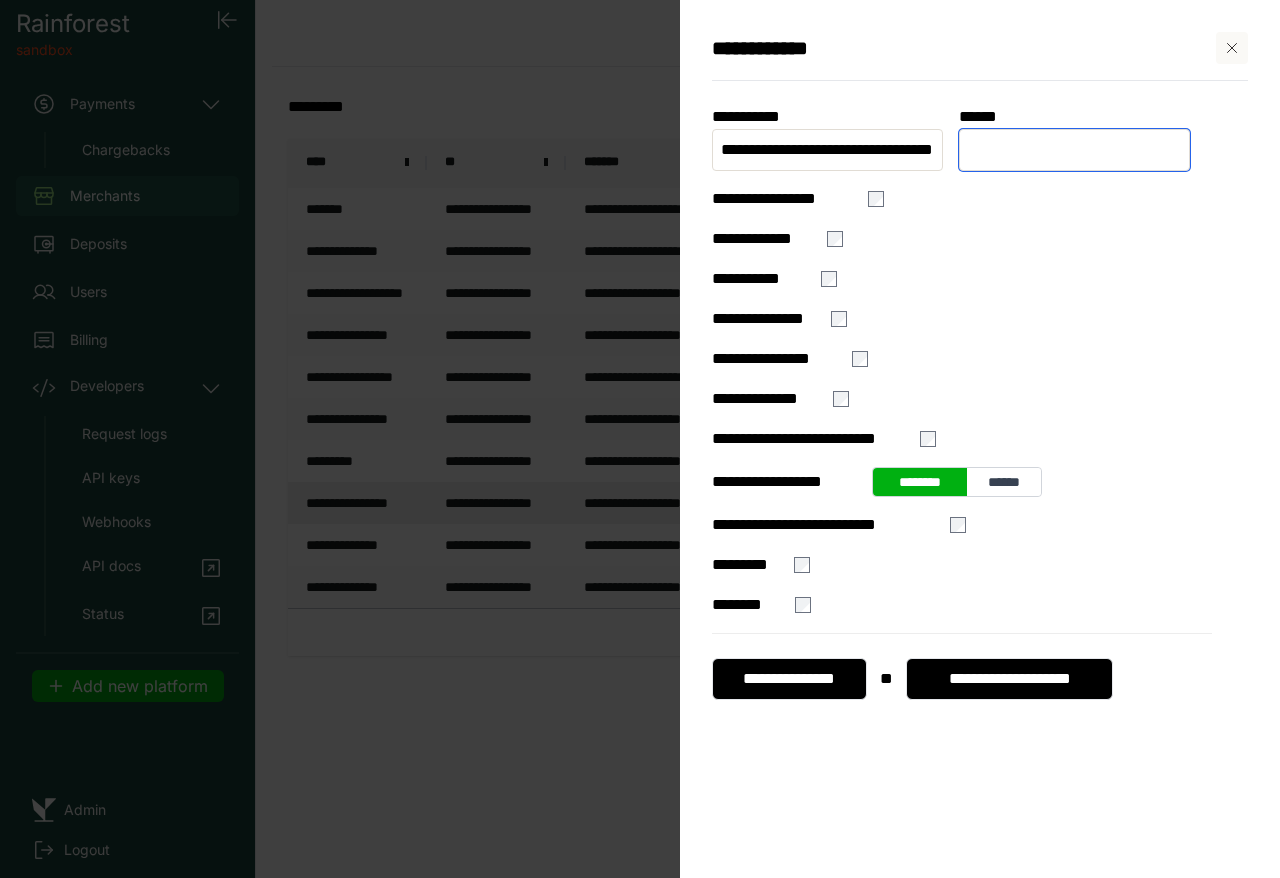 click at bounding box center [1074, 150] 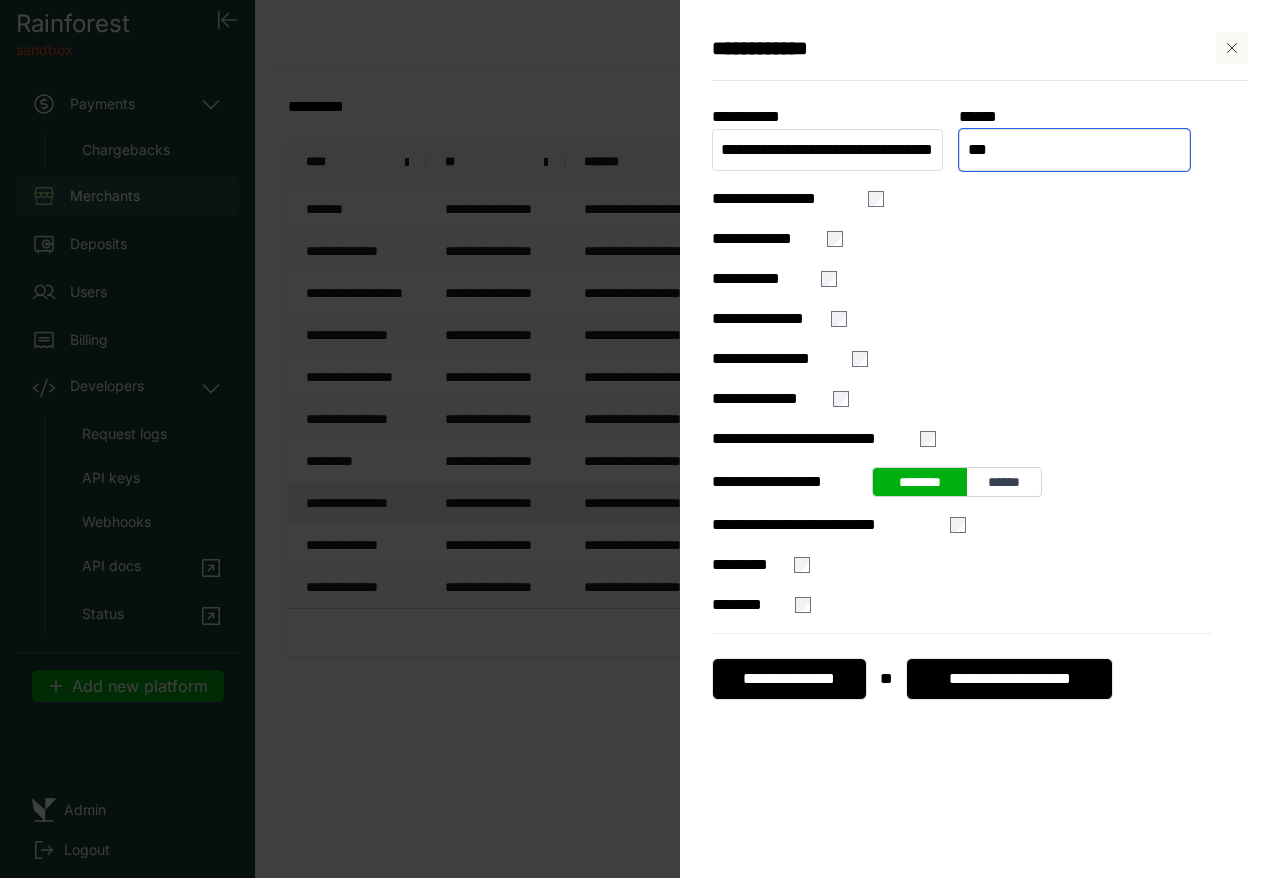 type on "***" 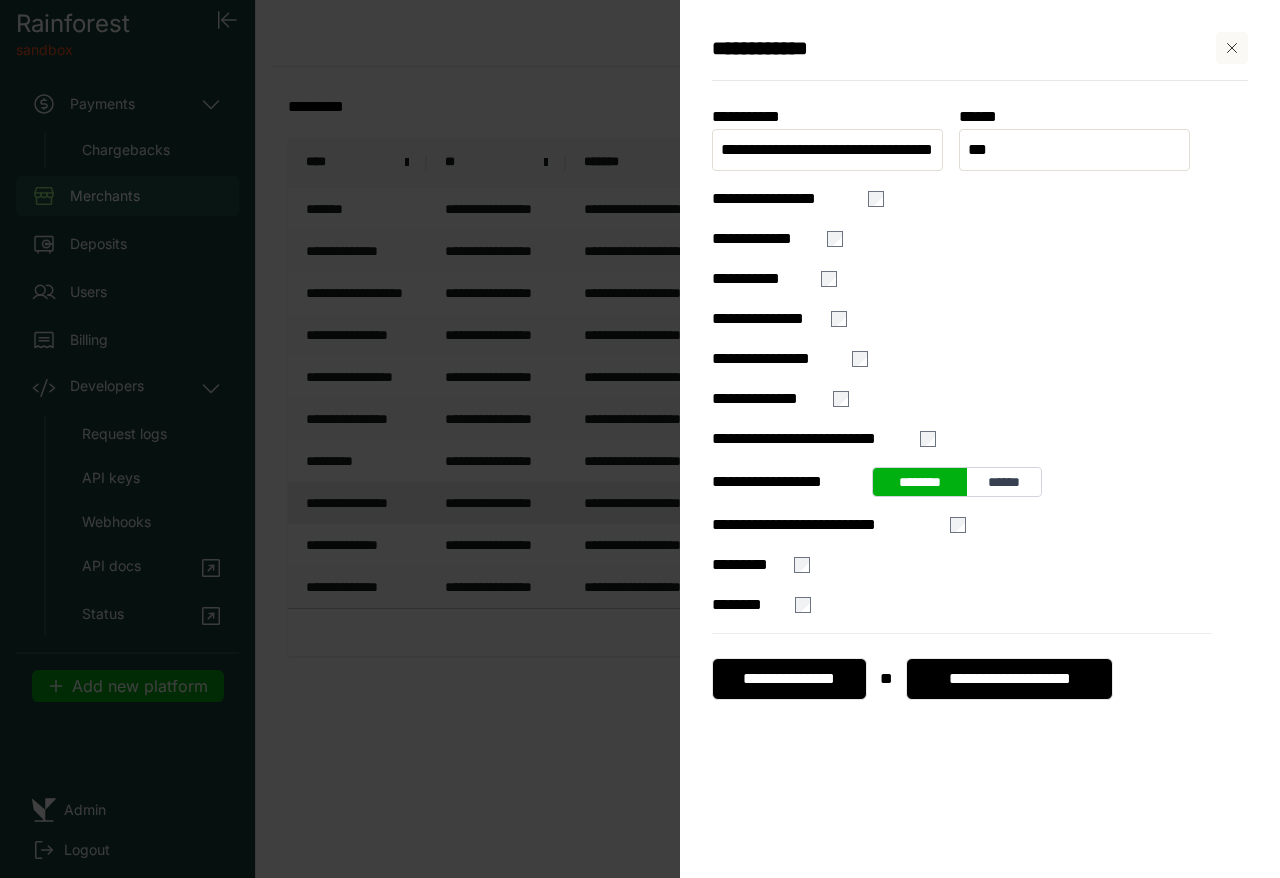 click on "**********" at bounding box center (789, 679) 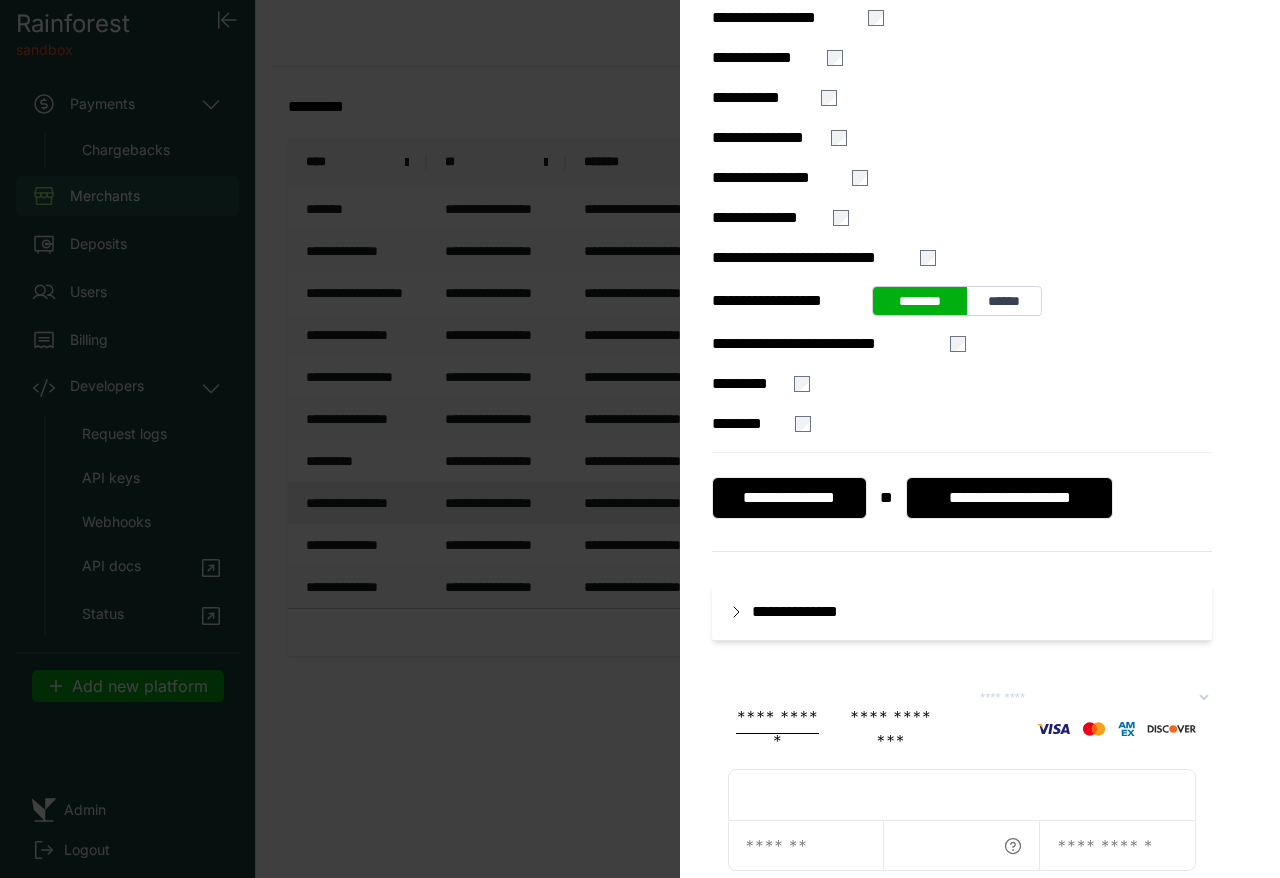 scroll, scrollTop: 267, scrollLeft: 0, axis: vertical 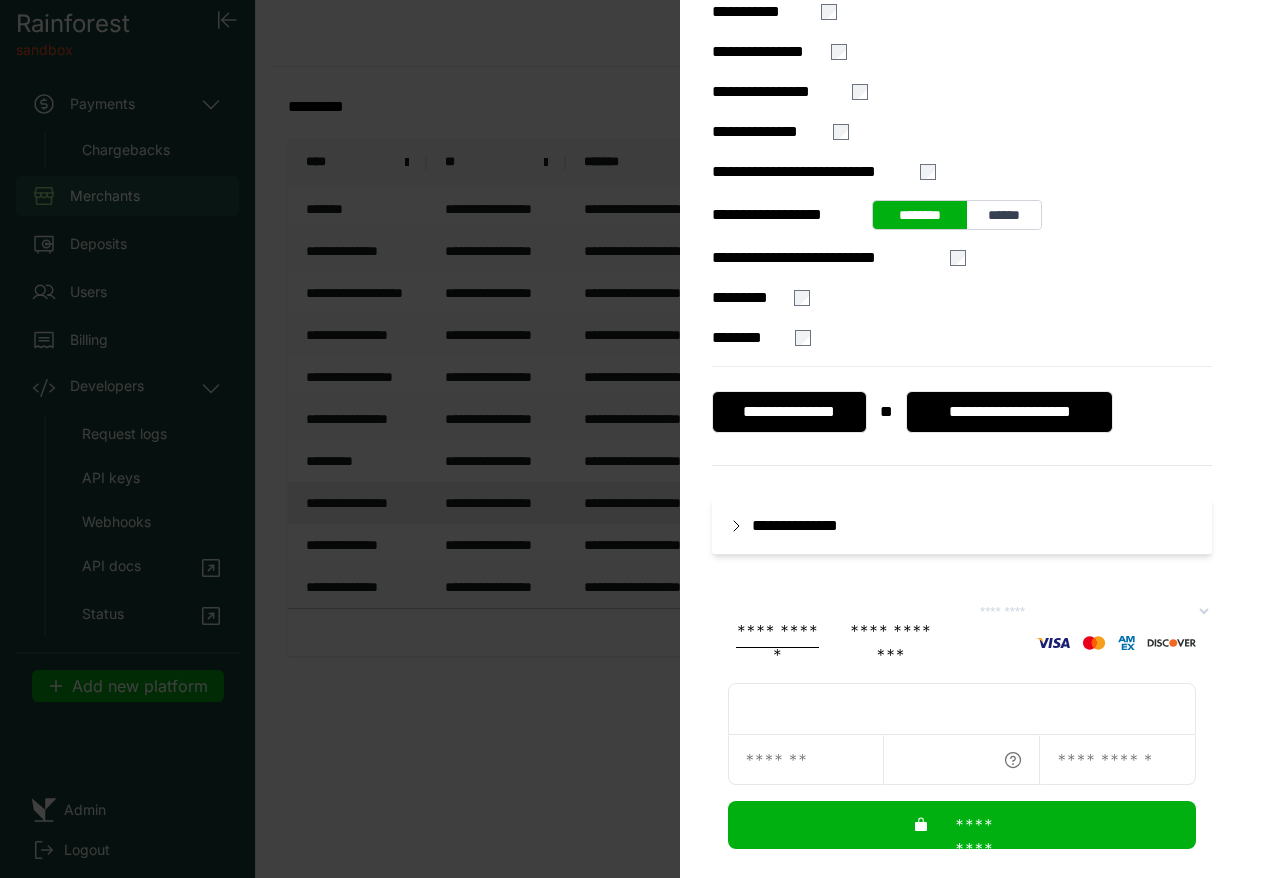 click on "**********" at bounding box center (1094, 611) 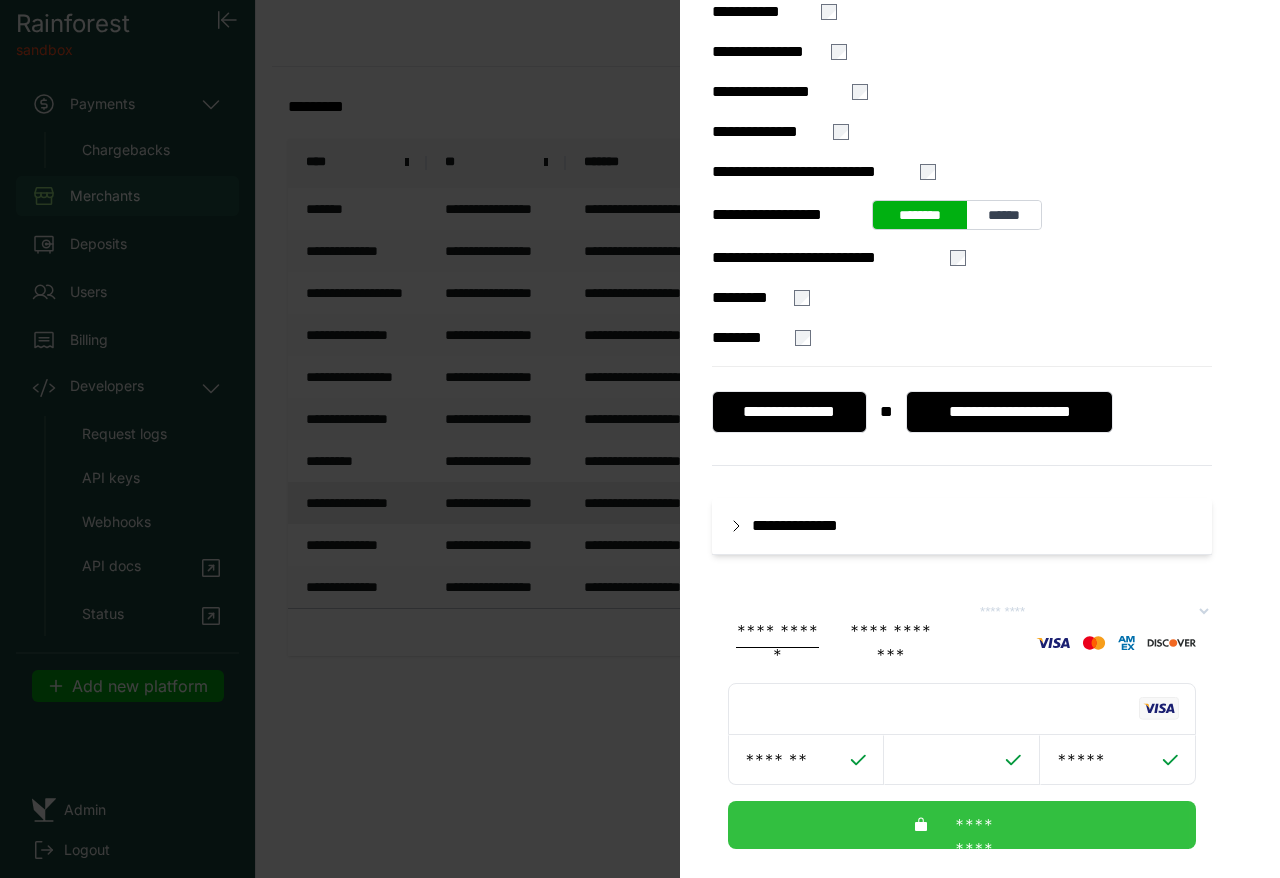 click on "*********" at bounding box center [962, 825] 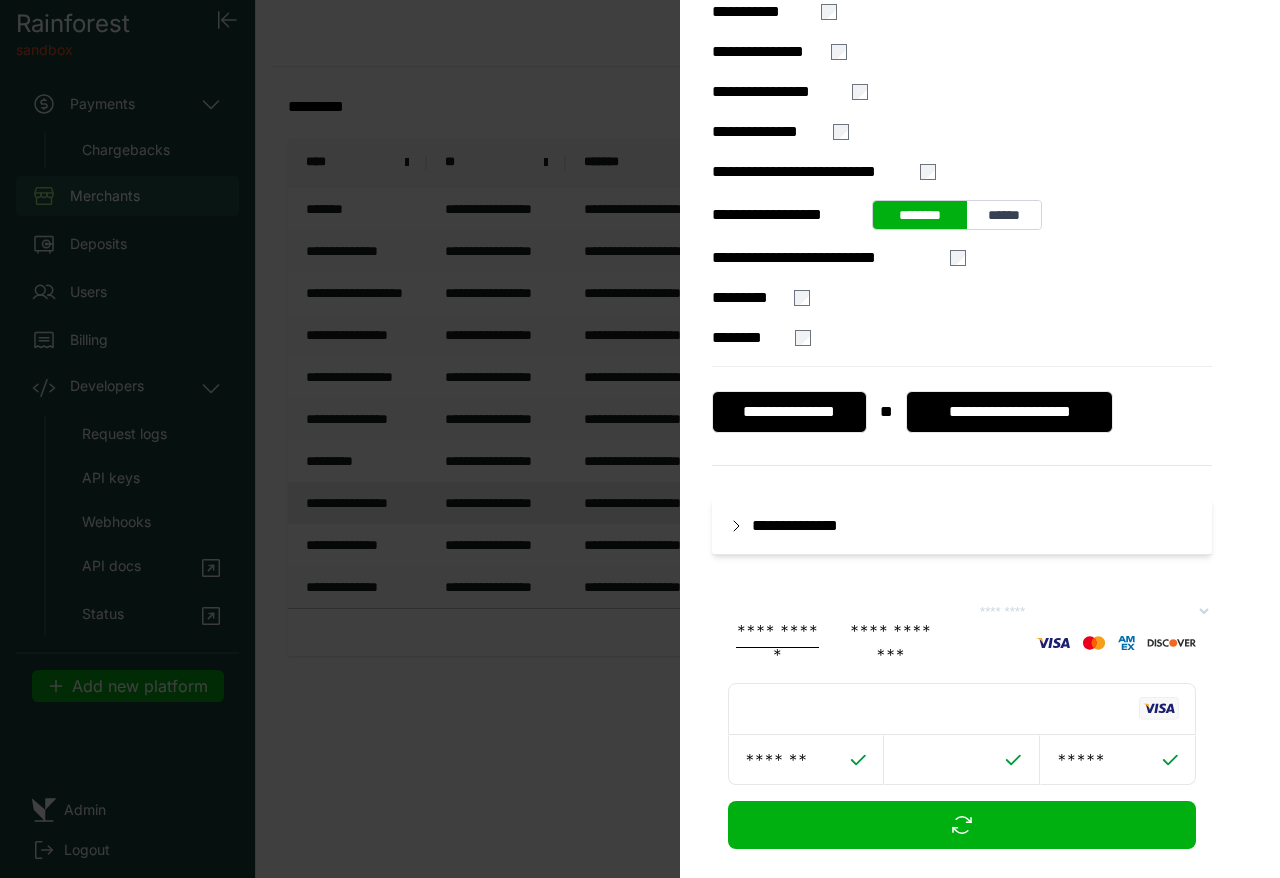 scroll, scrollTop: 0, scrollLeft: 0, axis: both 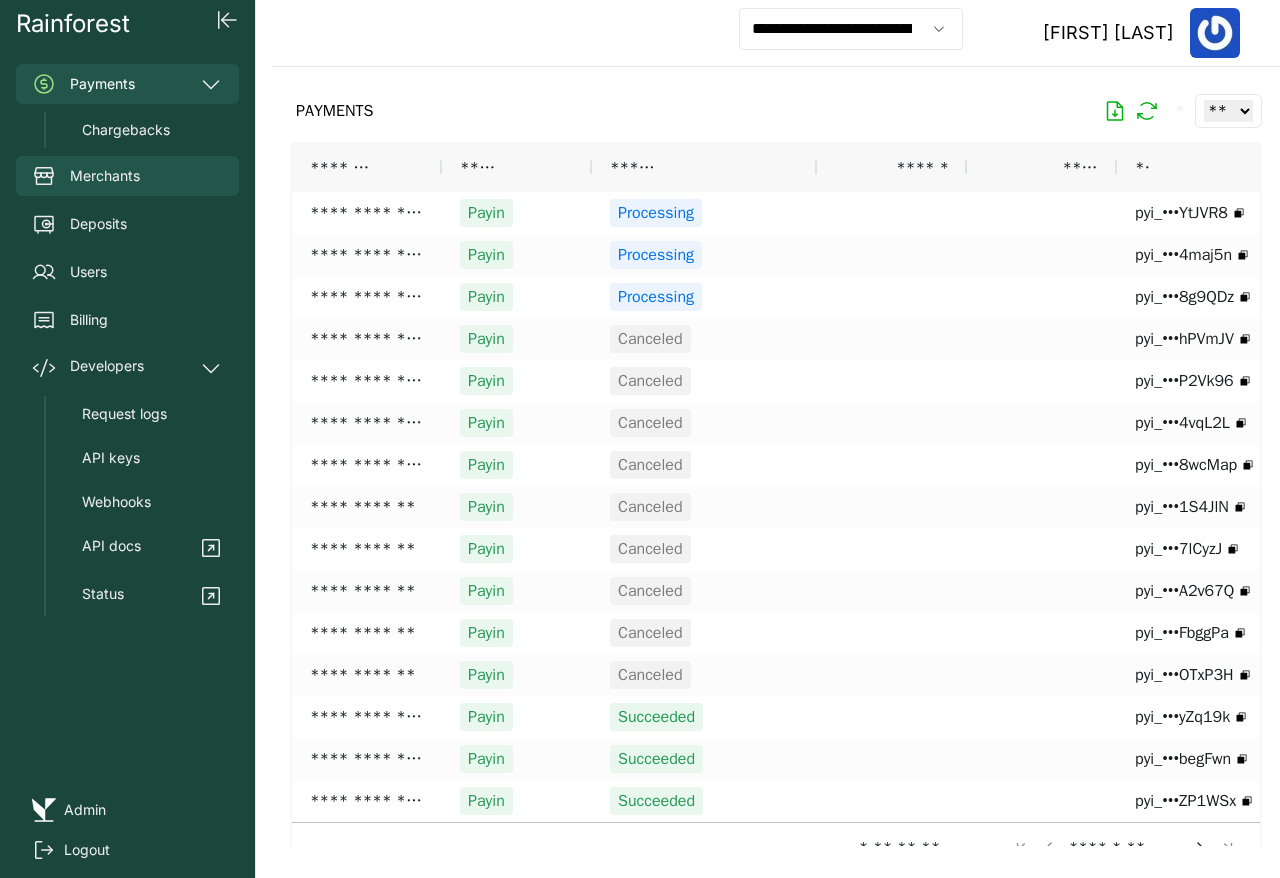 click on "Merchants" at bounding box center [127, 176] 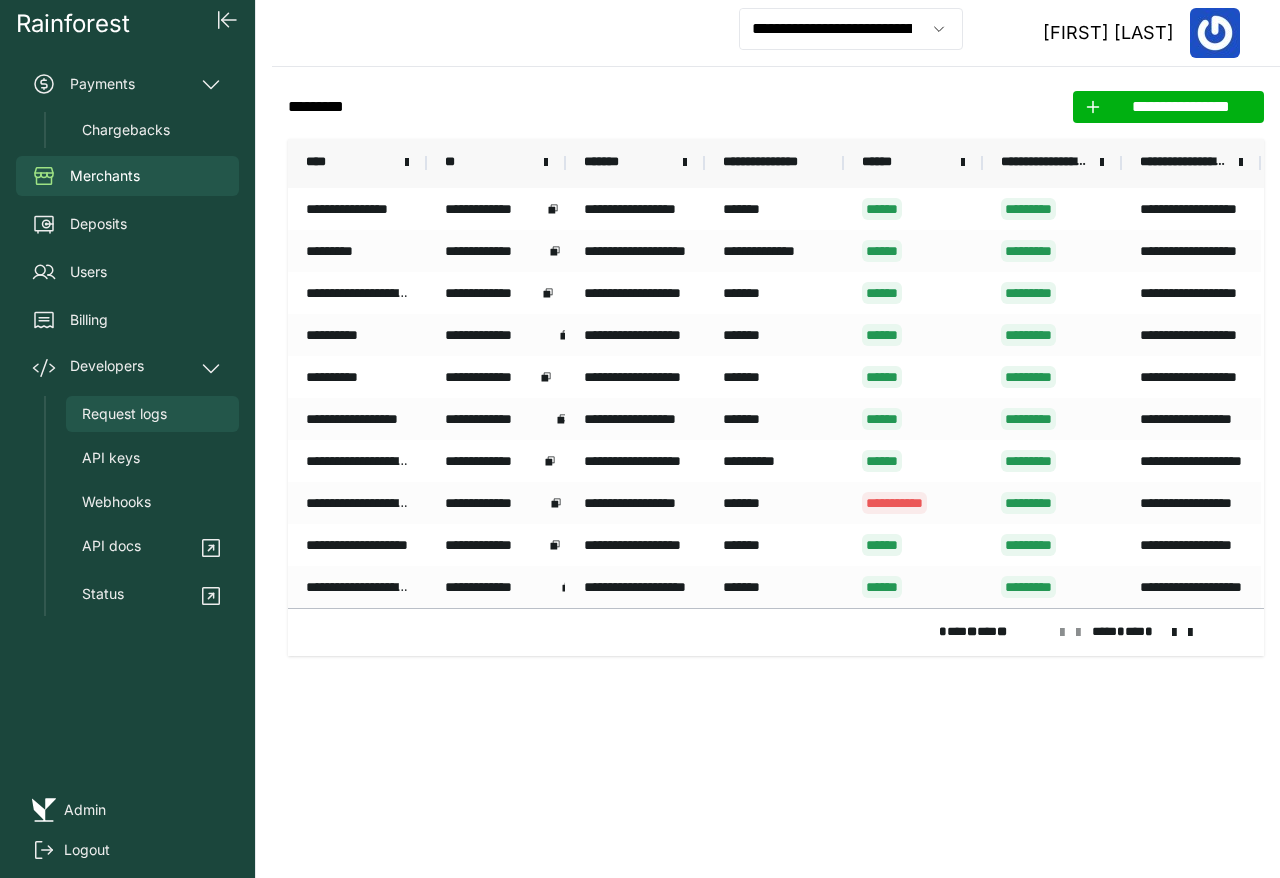 click on "Request logs" at bounding box center (124, 414) 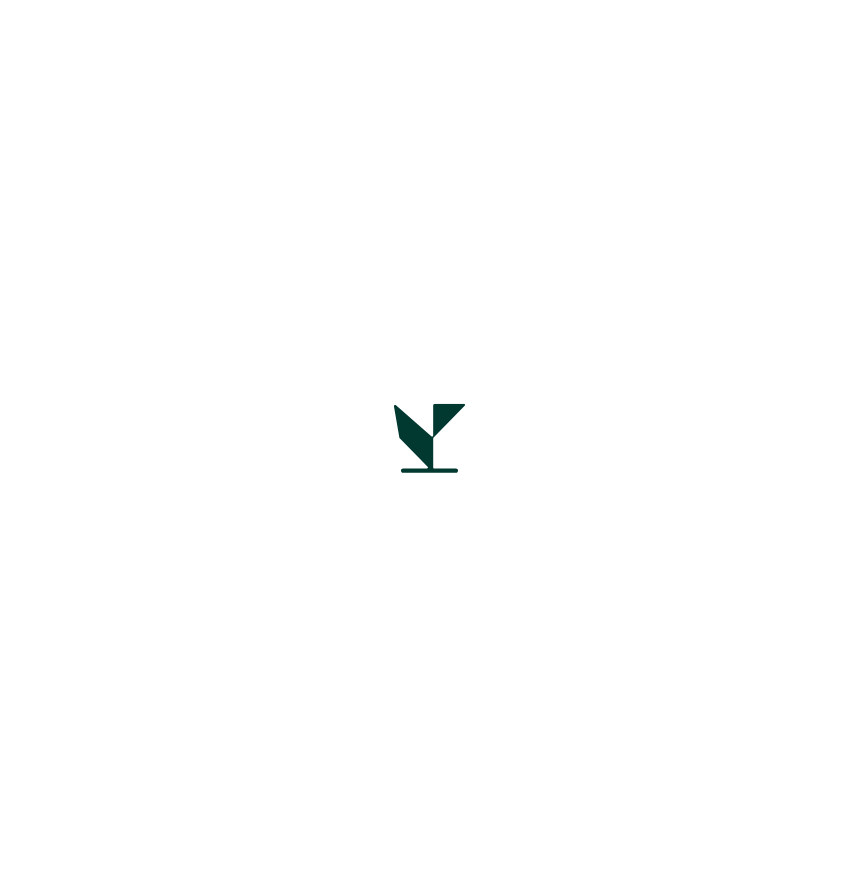 scroll, scrollTop: 0, scrollLeft: 0, axis: both 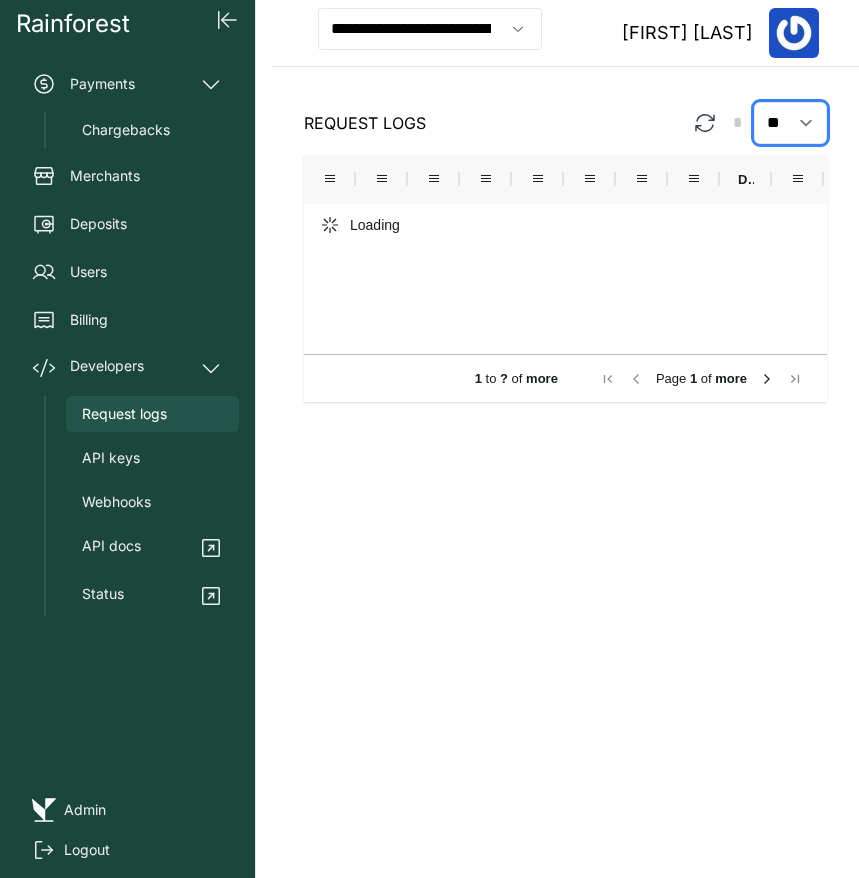 click on "** ** ** ***" at bounding box center [790, 123] 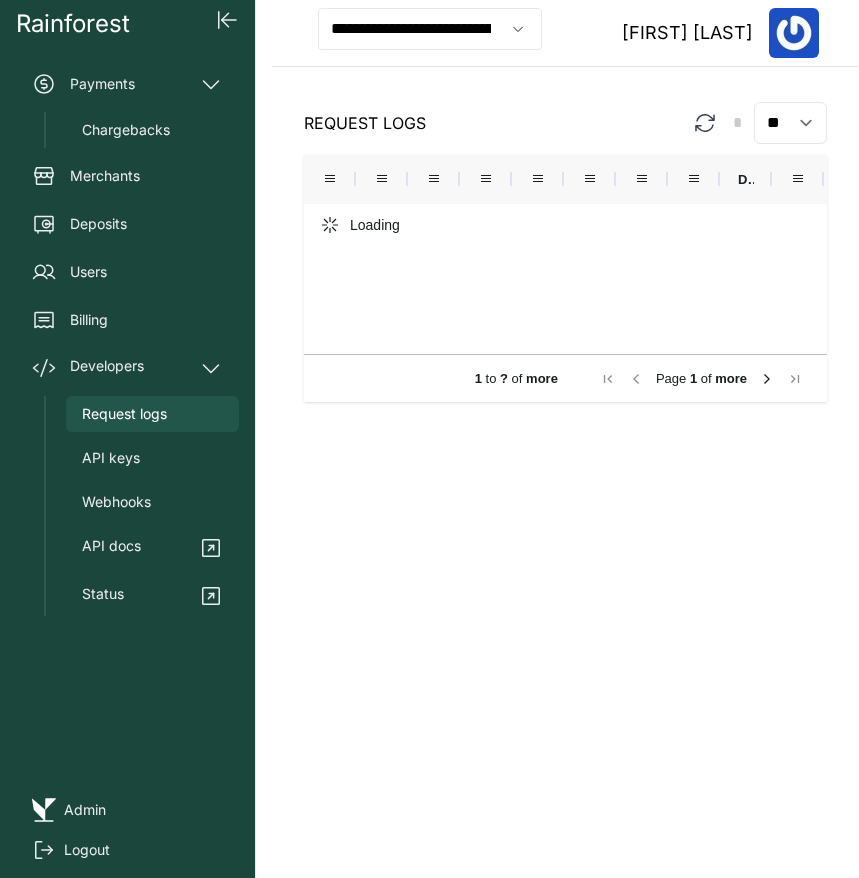 click on "Request Logs * ** ** ** ***
Drag here to set row groups Drag here to set column labels
Sent At
Method
Path
API Key" at bounding box center (565, 250) 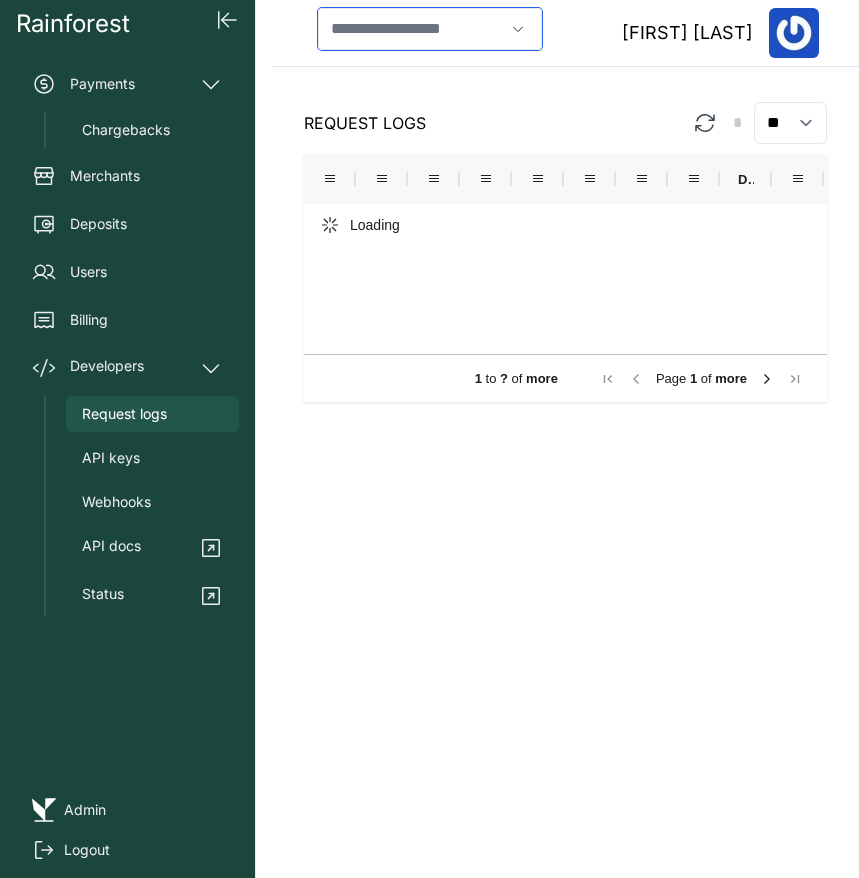 click at bounding box center [411, 29] 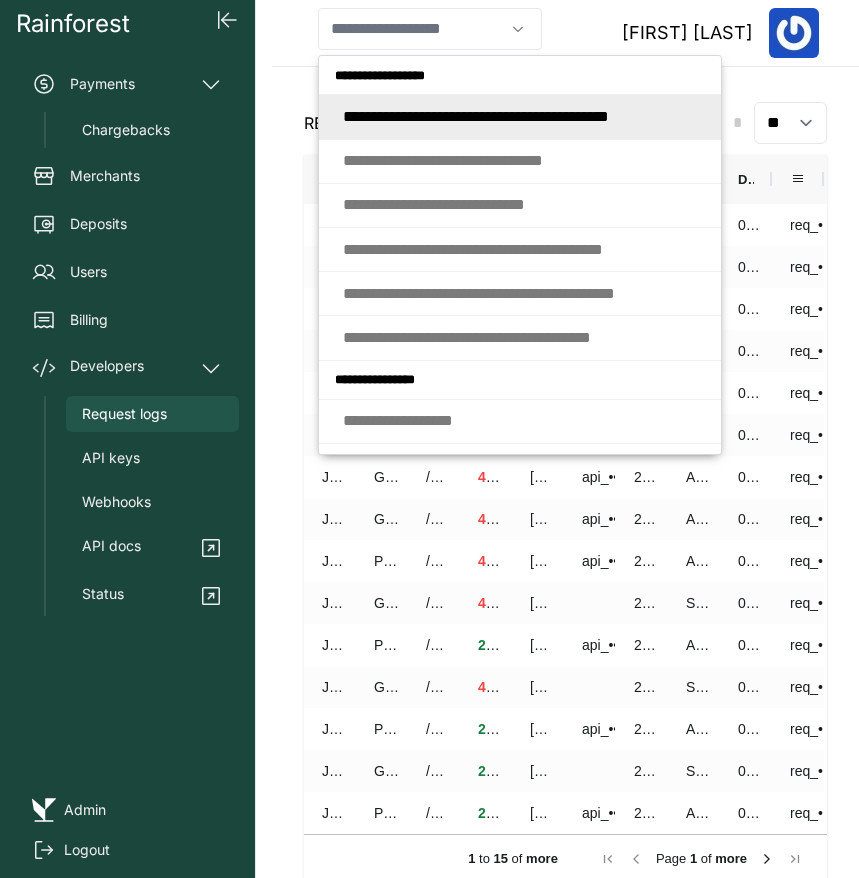 type on "**********" 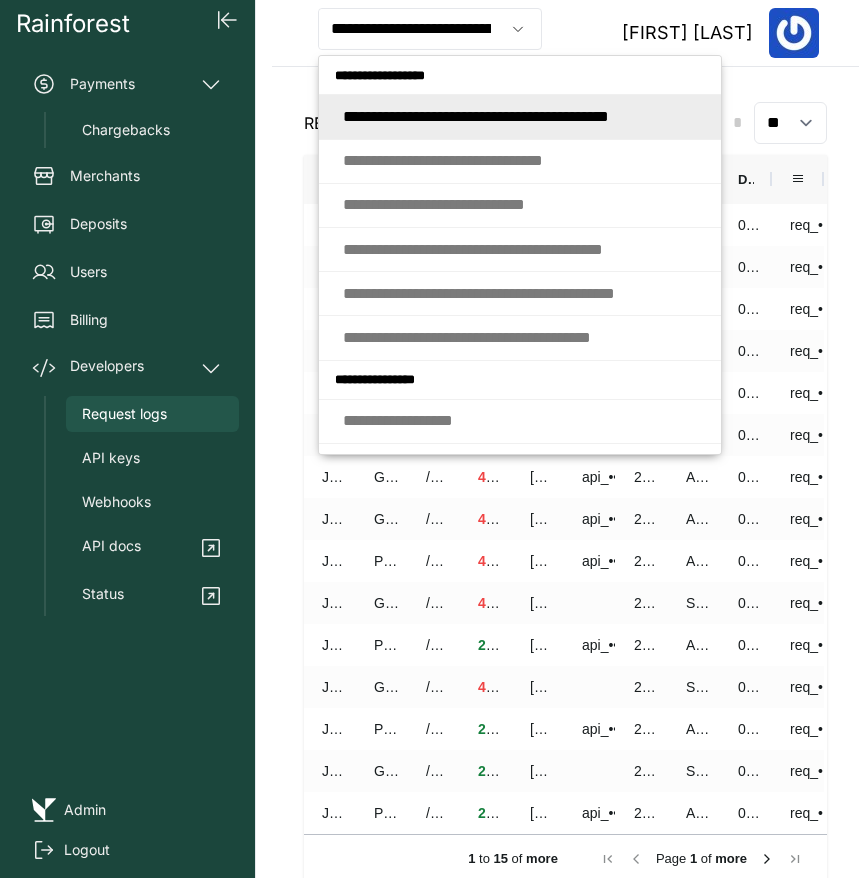 click on "**********" at bounding box center [565, 33] 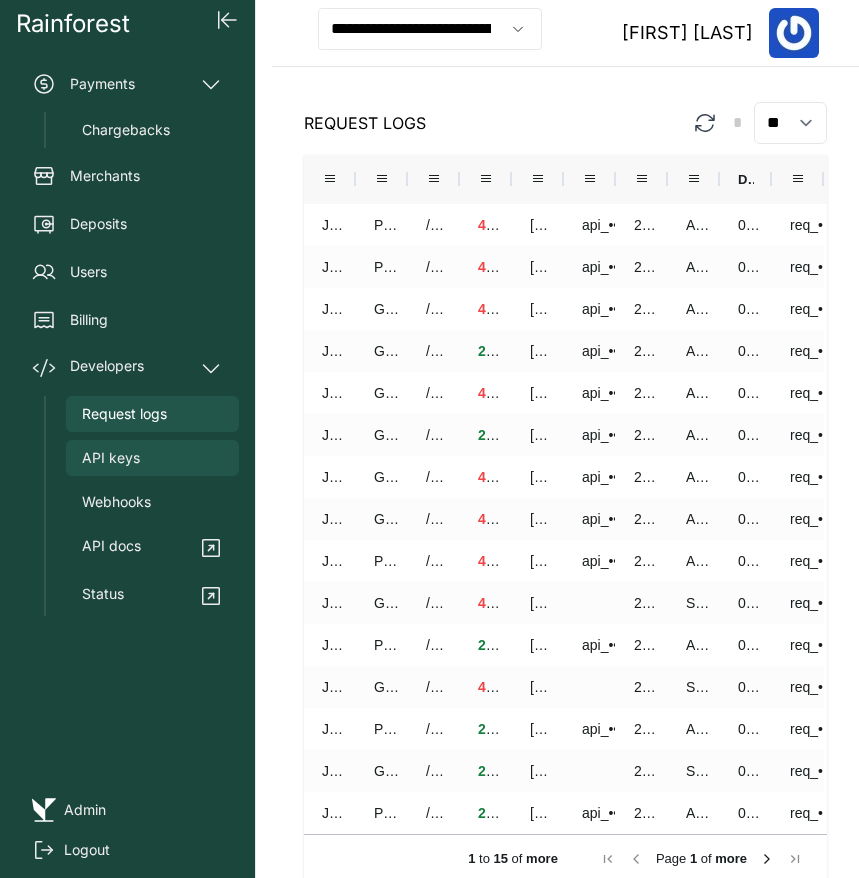 click on "API keys" at bounding box center [111, 458] 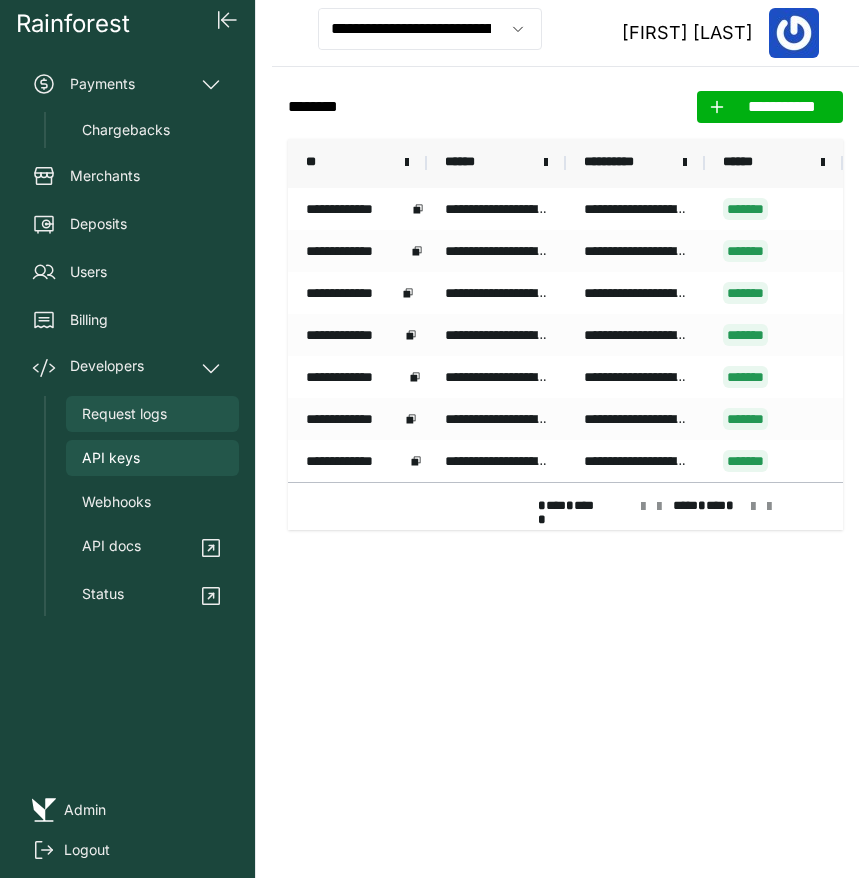 click on "Request logs" at bounding box center (124, 414) 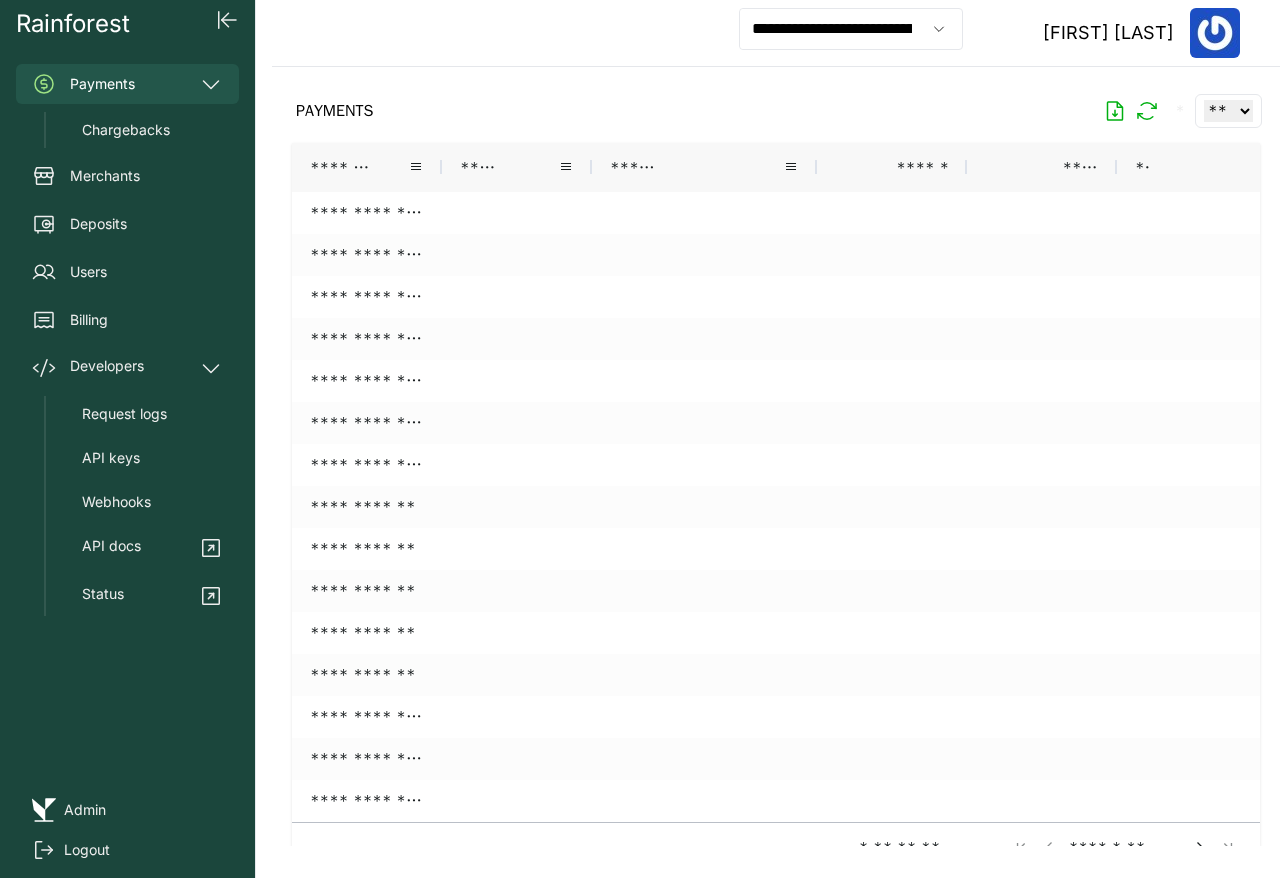 scroll, scrollTop: 0, scrollLeft: 0, axis: both 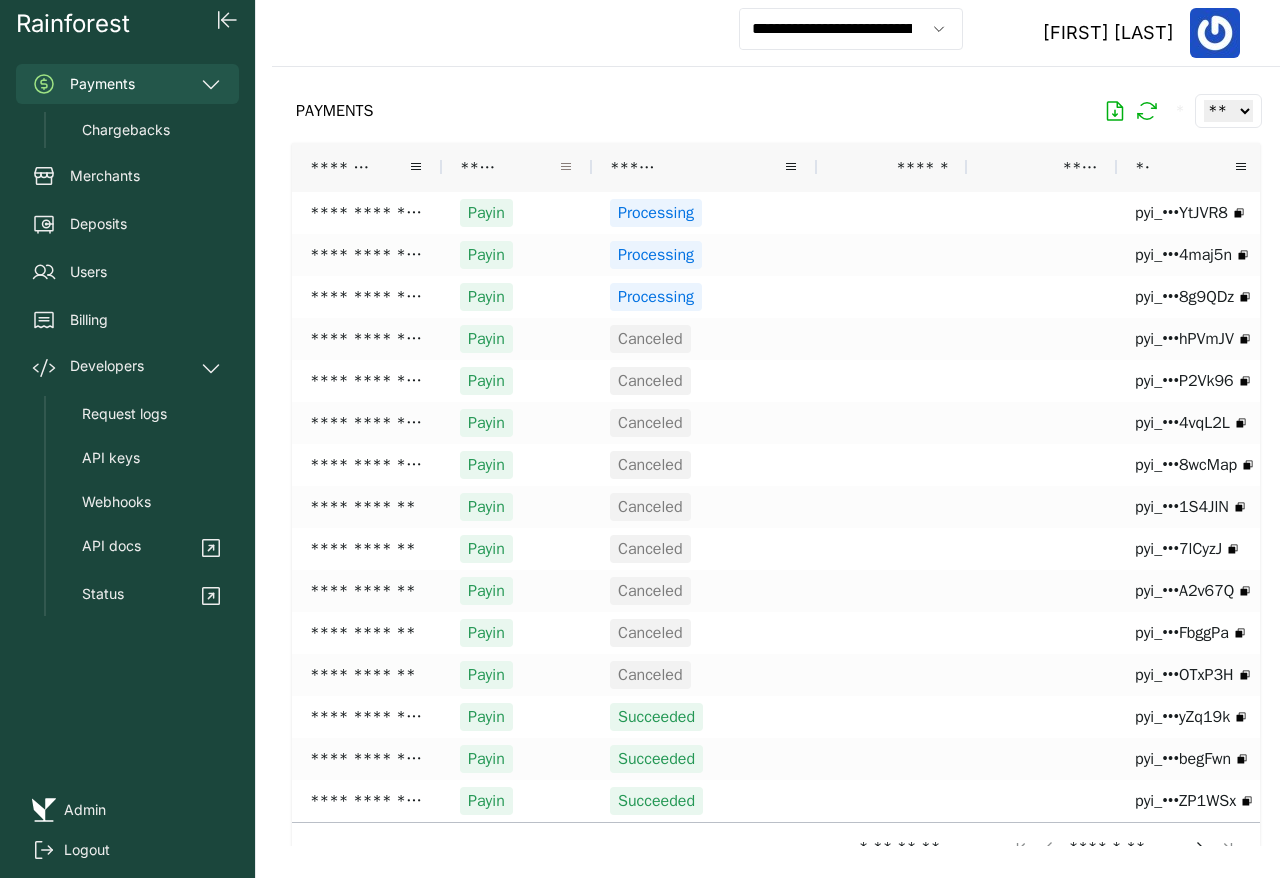 click at bounding box center (566, 167) 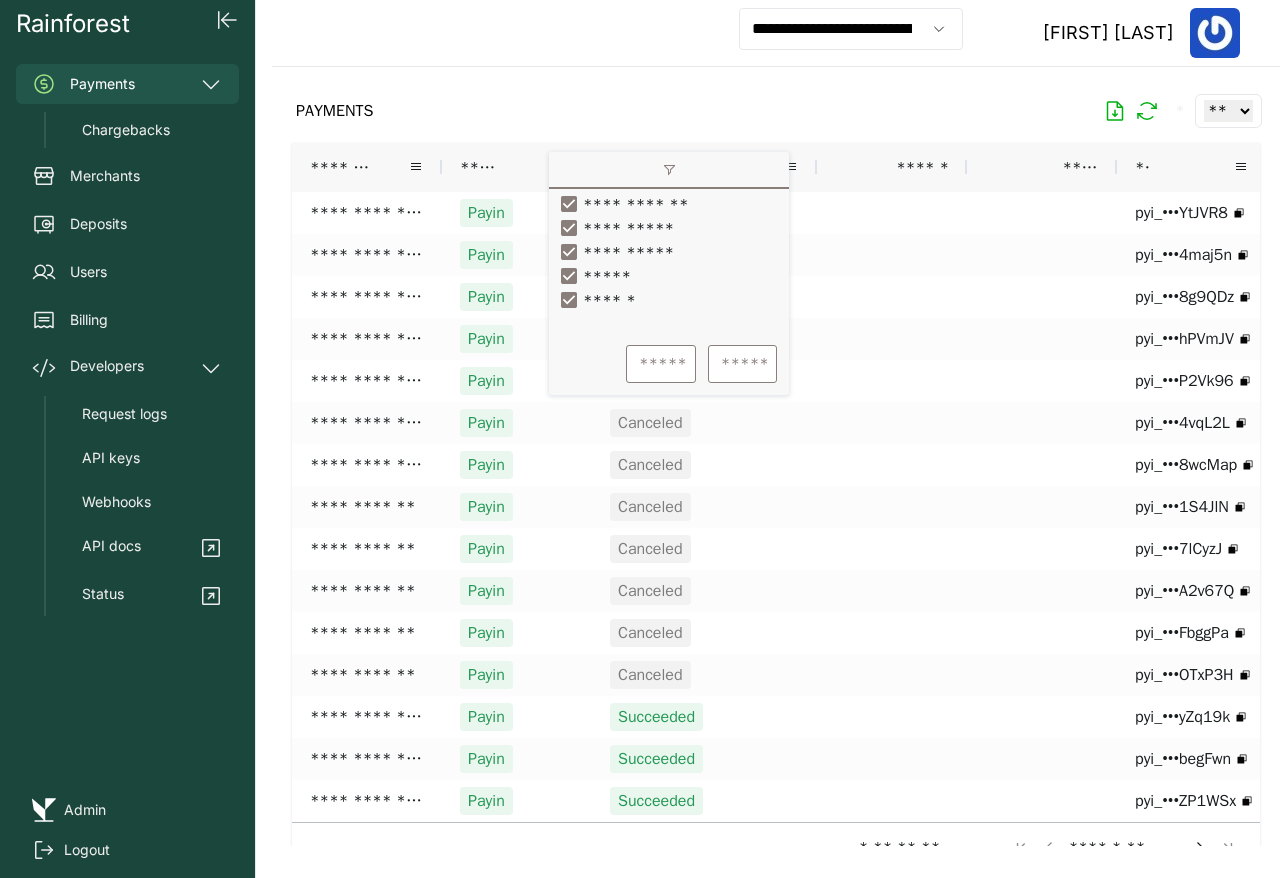 click on "**********" at bounding box center (776, 33) 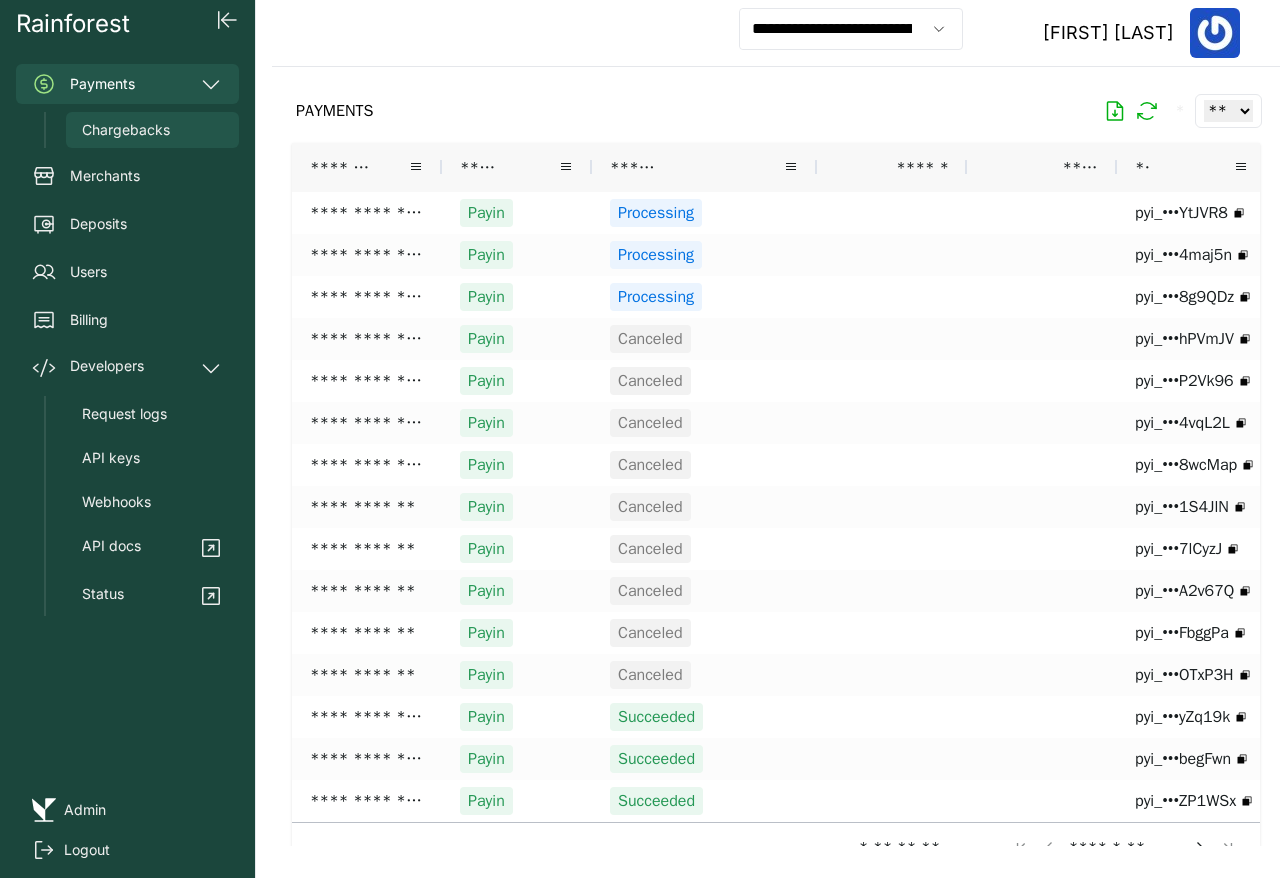 click on "Chargebacks" at bounding box center [126, 130] 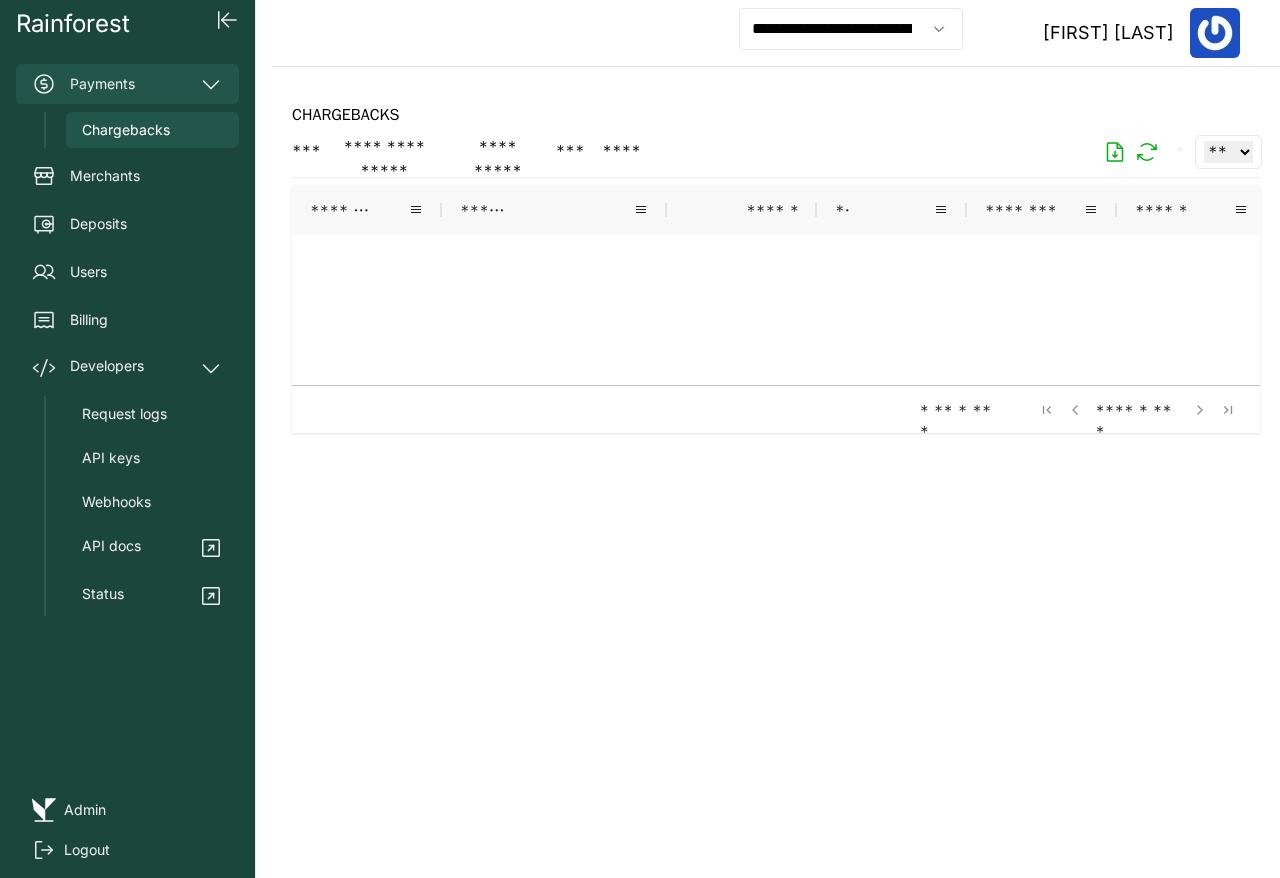 click on "Payments" at bounding box center [127, 84] 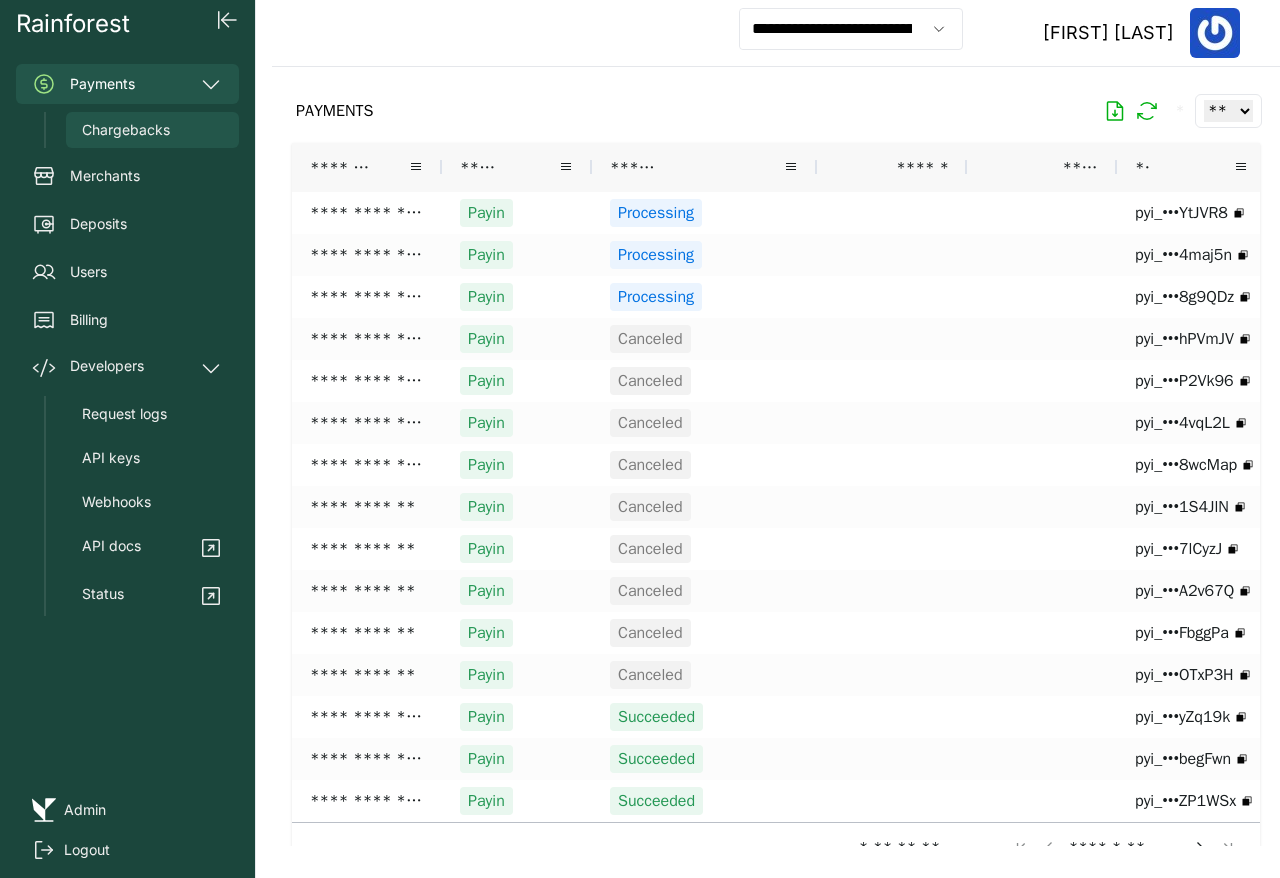 click on "Chargebacks" at bounding box center (126, 130) 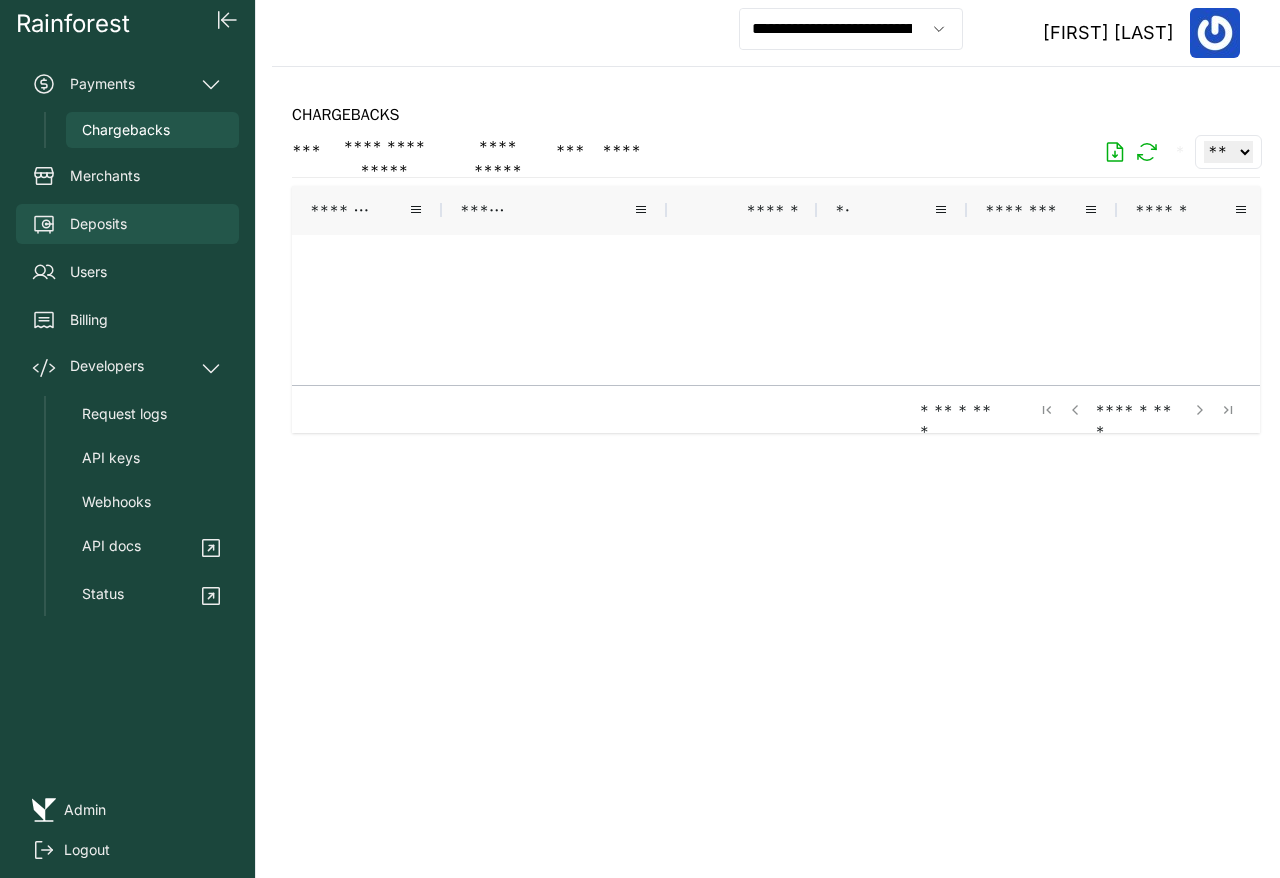 click on "Deposits" at bounding box center [127, 224] 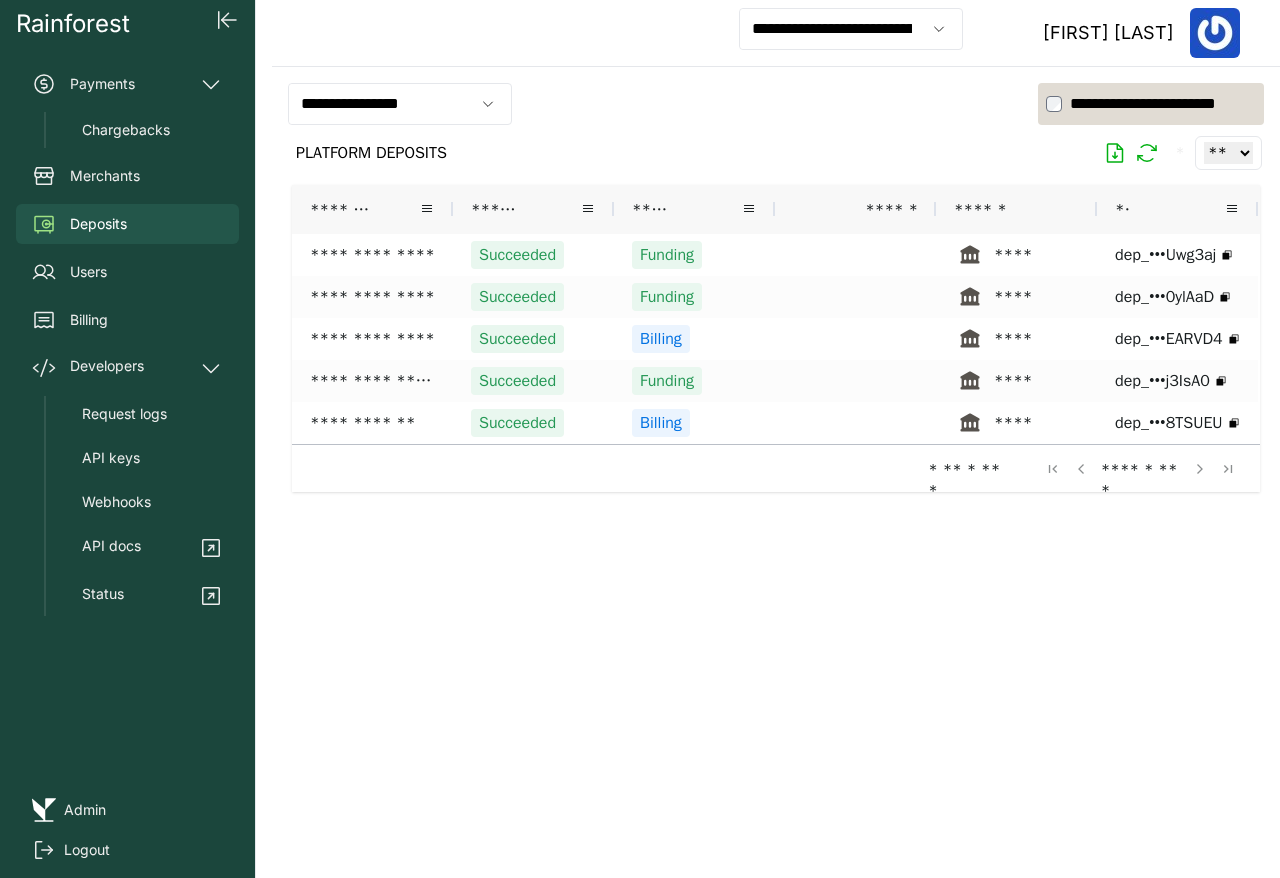 click on "PLATFORM DEPOSITS * ** ** ** ***" at bounding box center (776, 153) 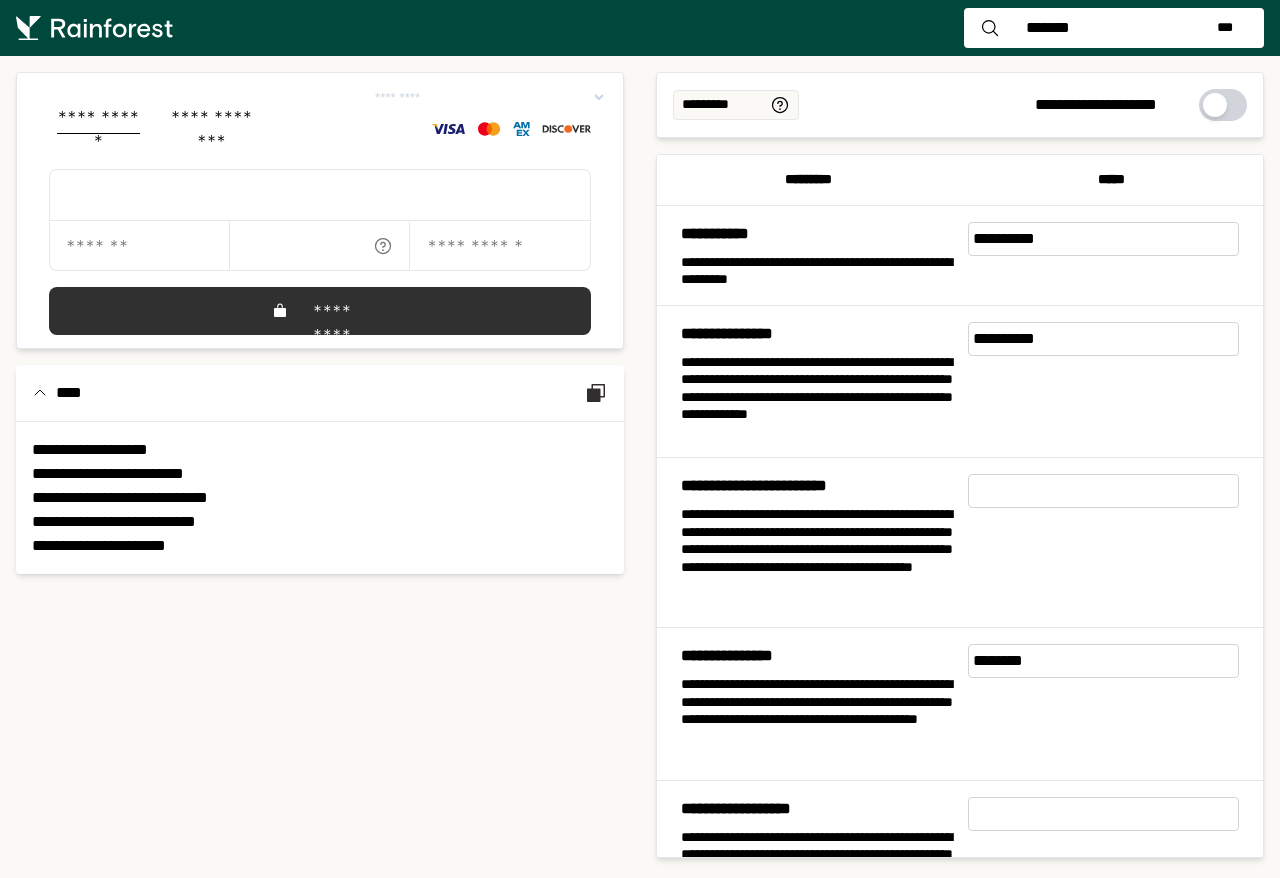 scroll, scrollTop: 0, scrollLeft: 0, axis: both 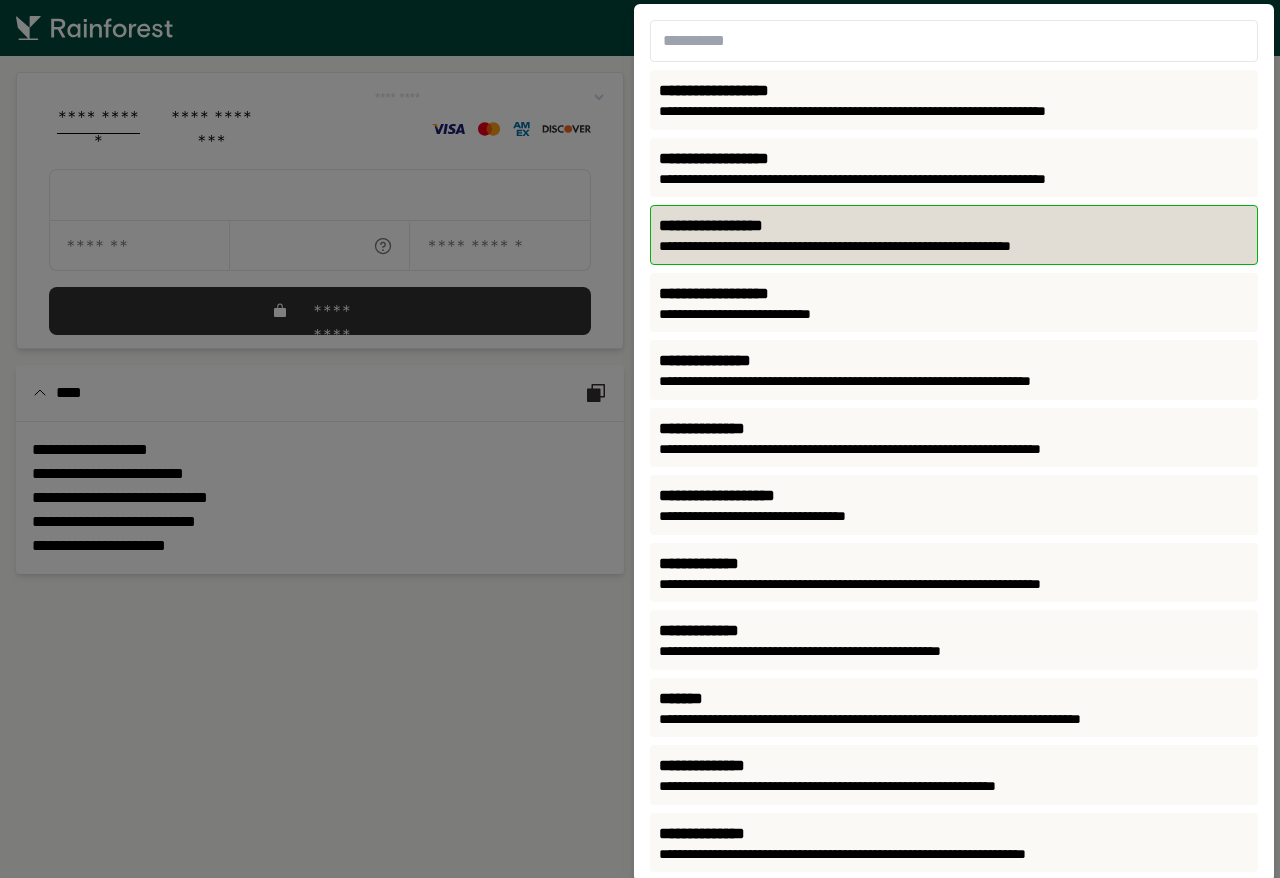 click on "**********" at bounding box center (954, 226) 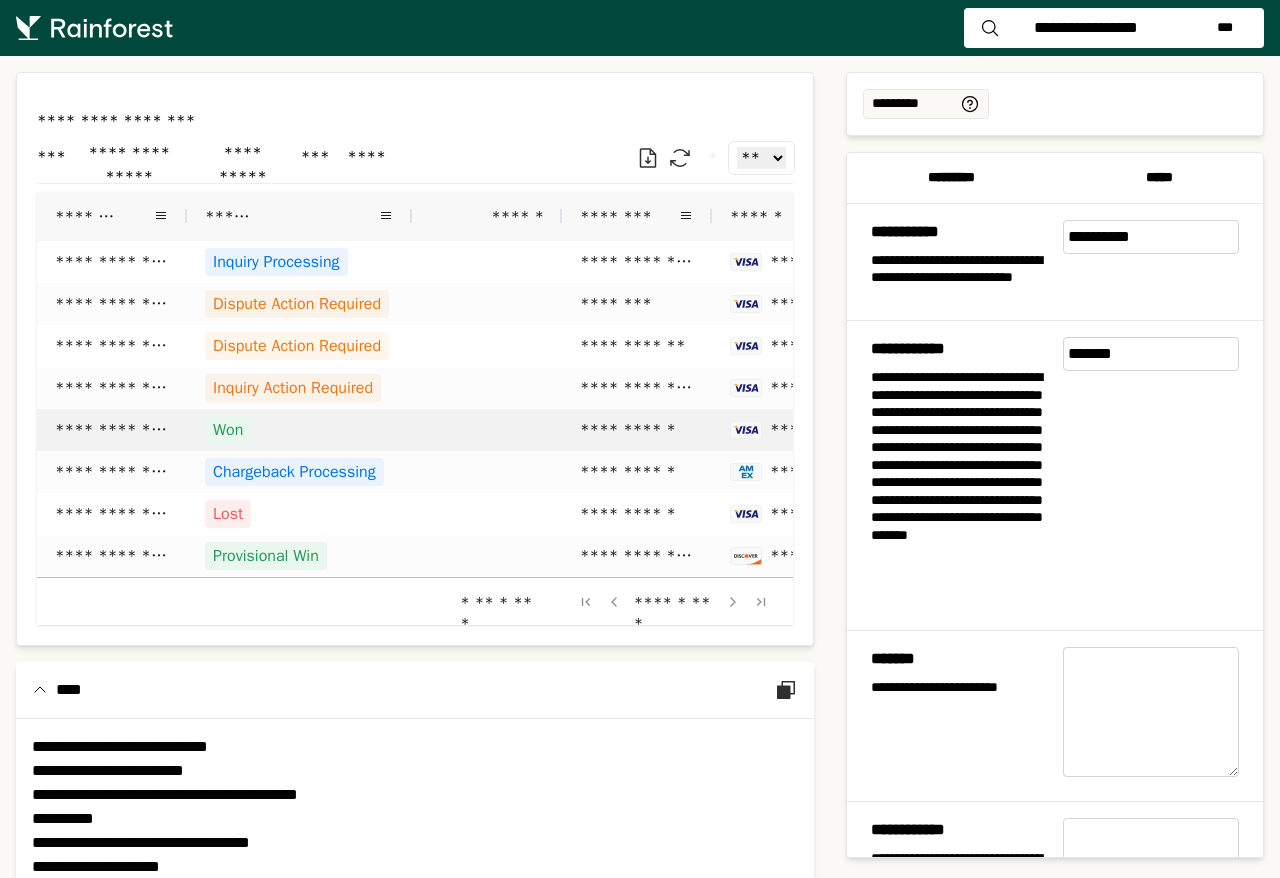 scroll, scrollTop: 0, scrollLeft: 0, axis: both 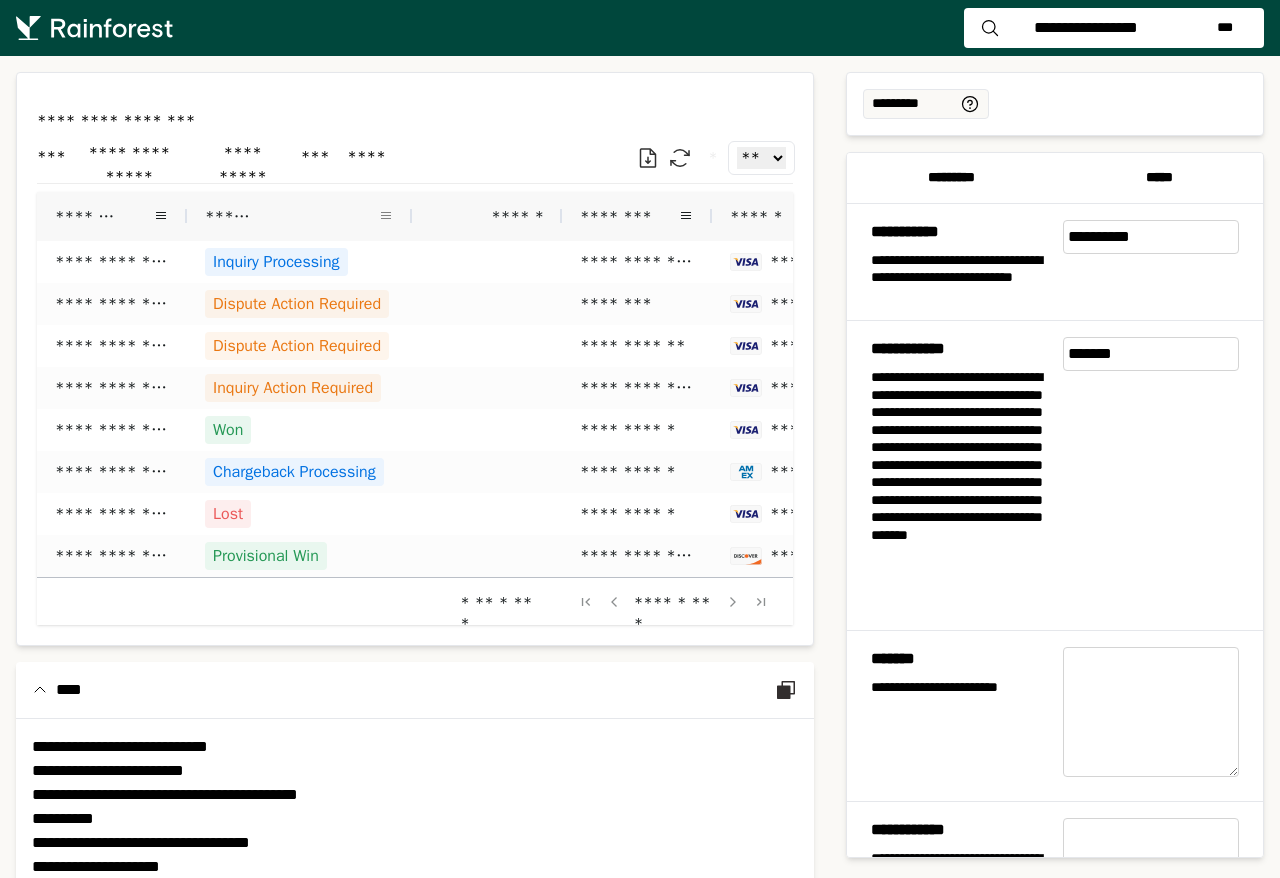 click at bounding box center (386, 216) 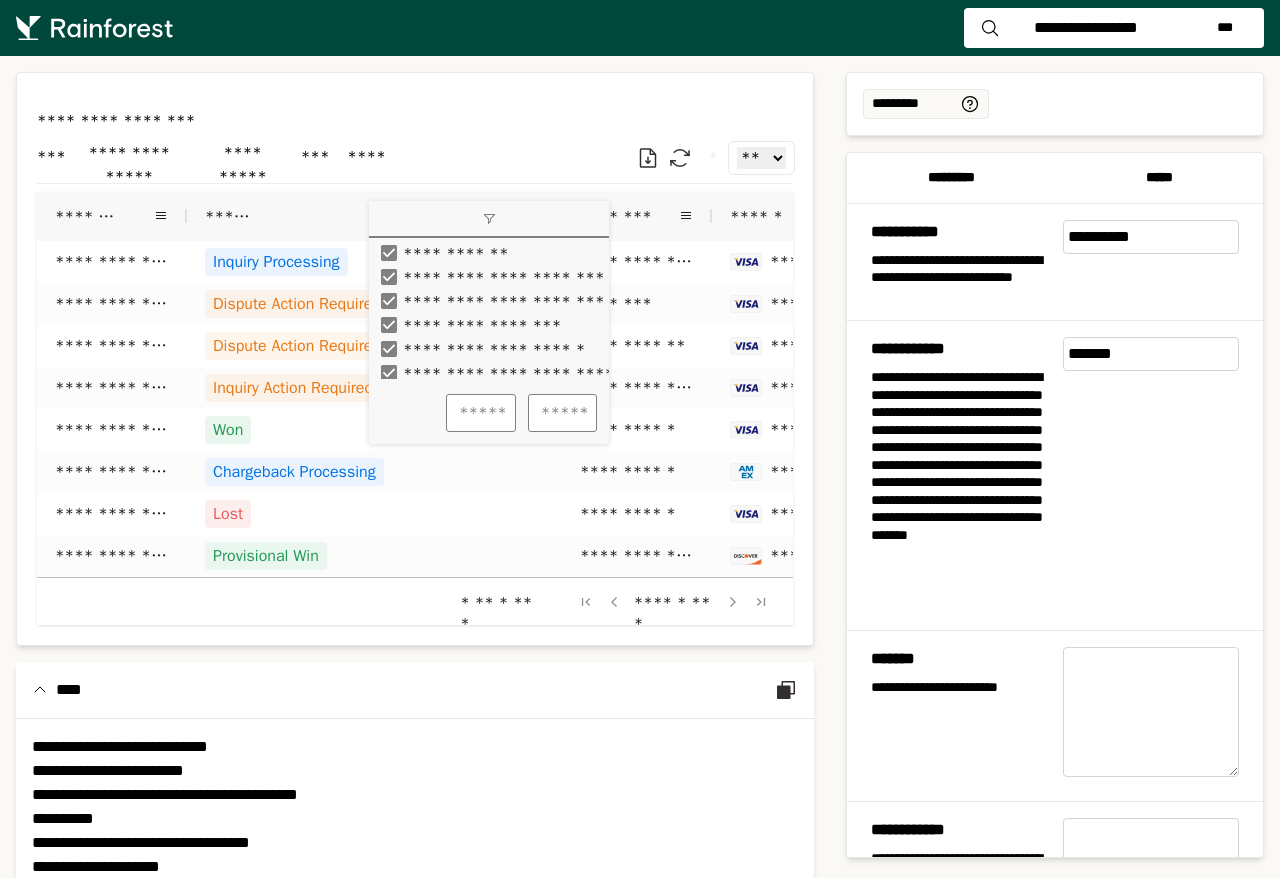 click on "**********" 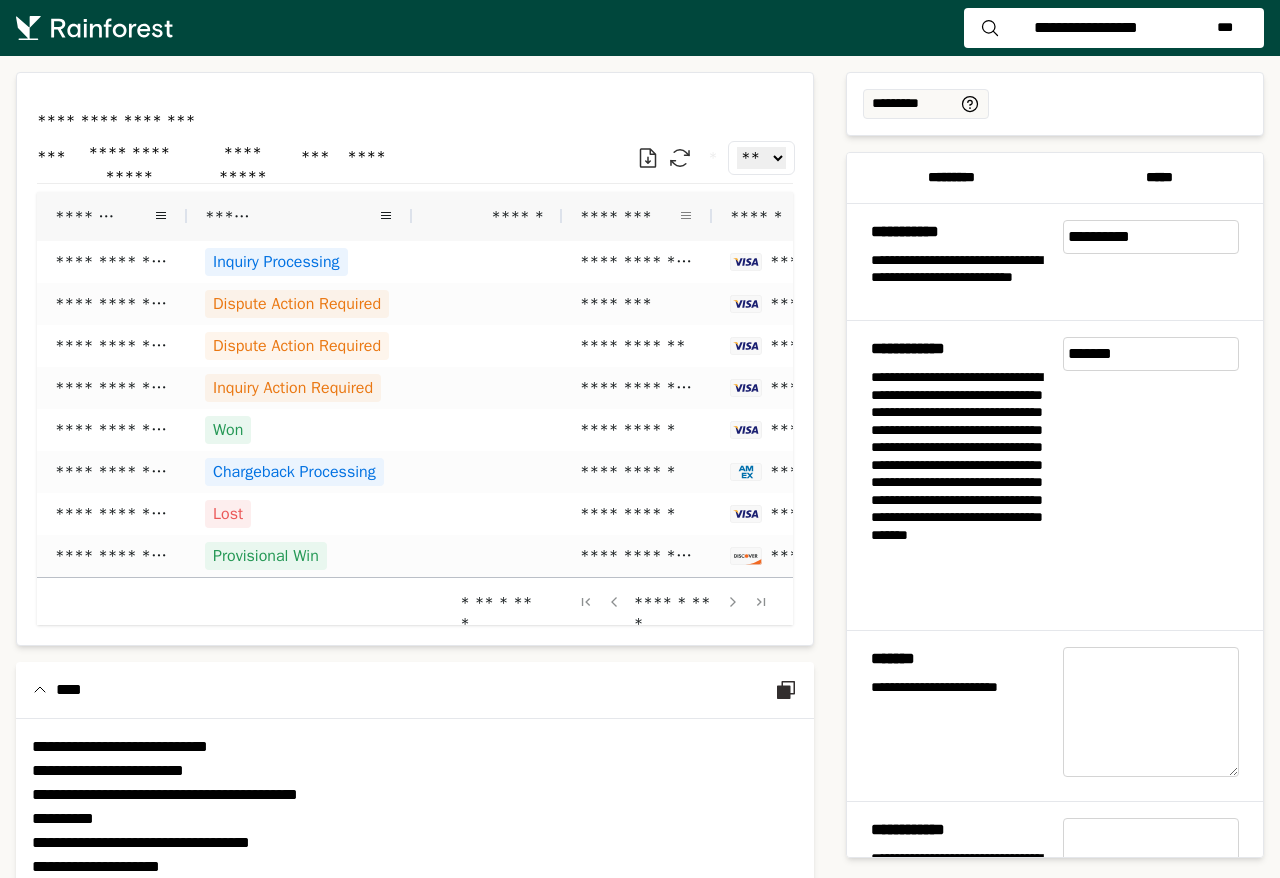 click at bounding box center (686, 216) 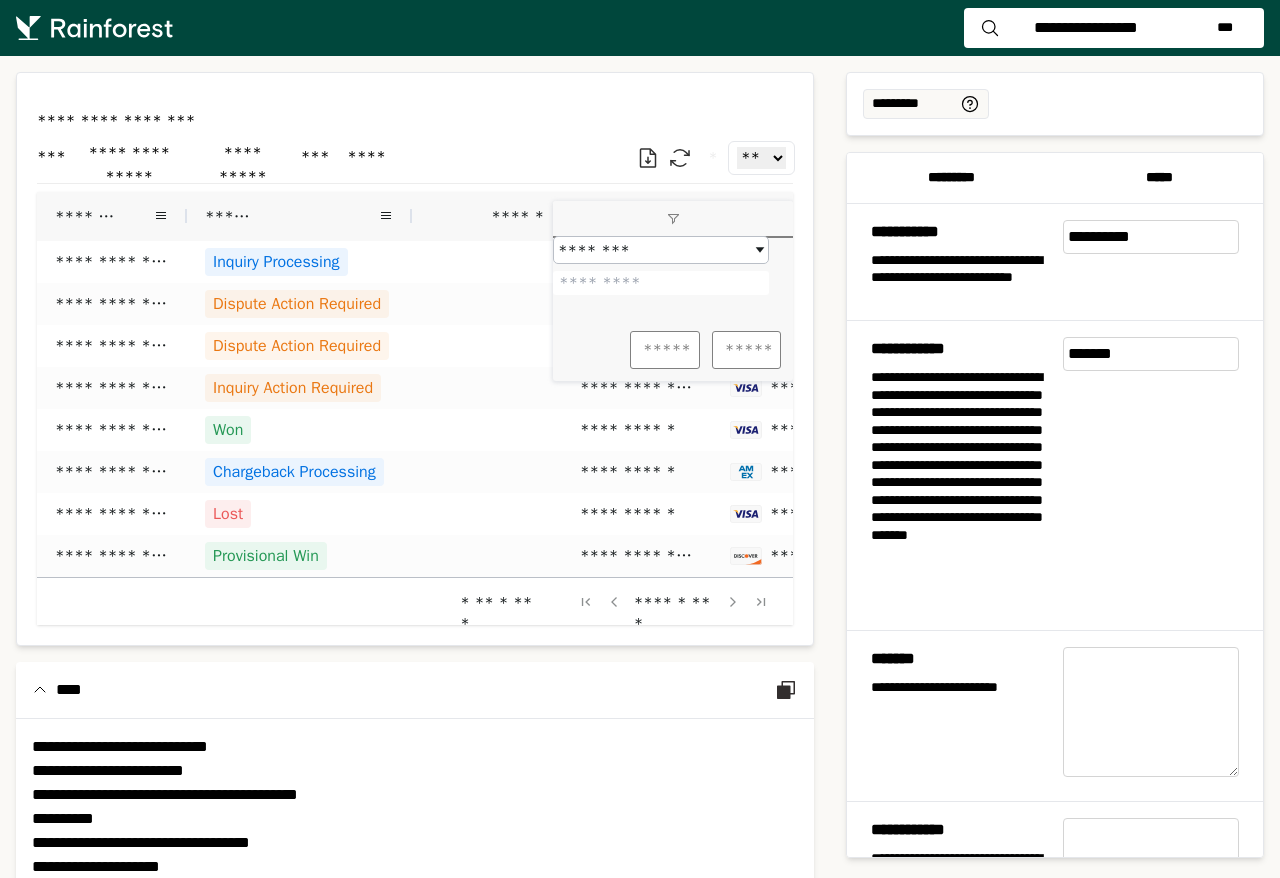 click on "**********" at bounding box center (415, 531) 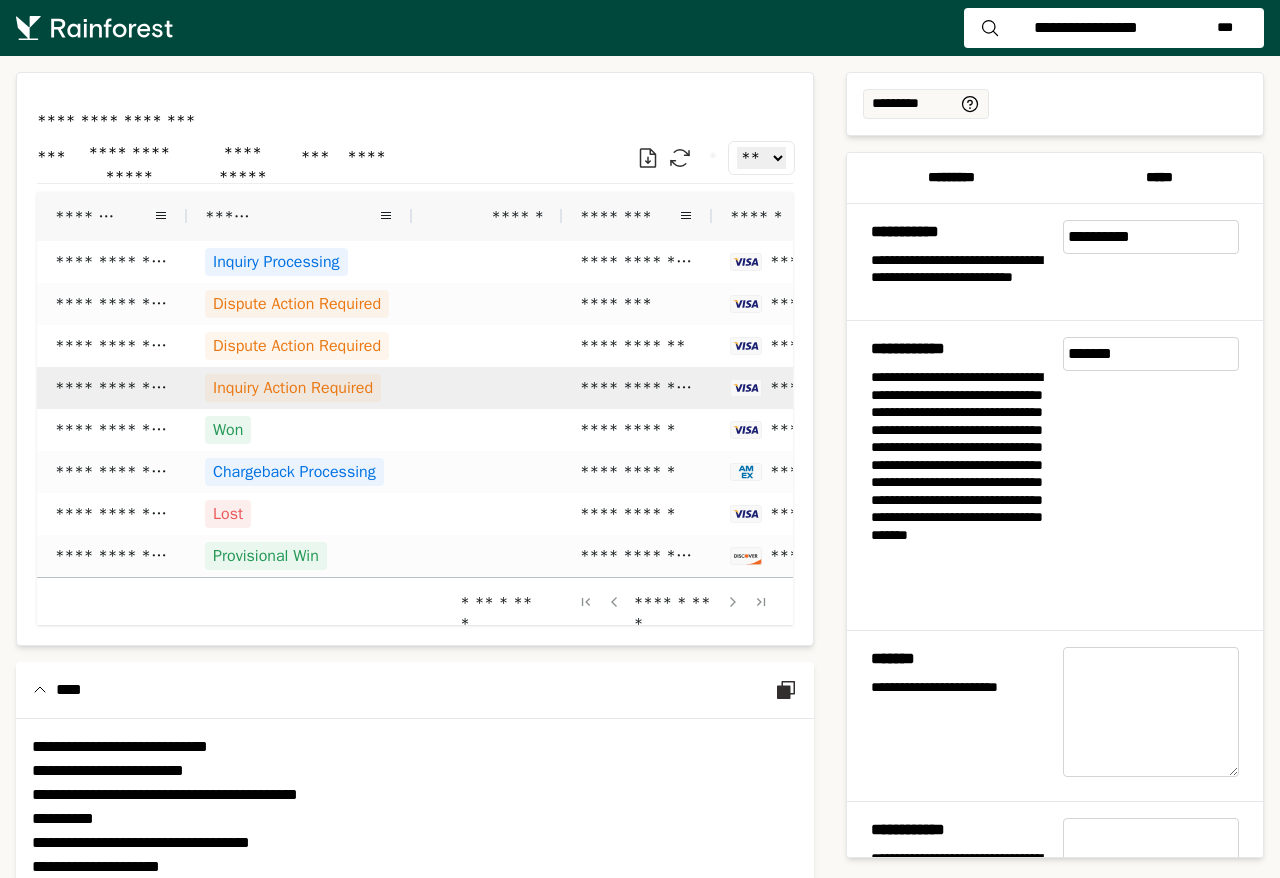 scroll, scrollTop: 0, scrollLeft: 251, axis: horizontal 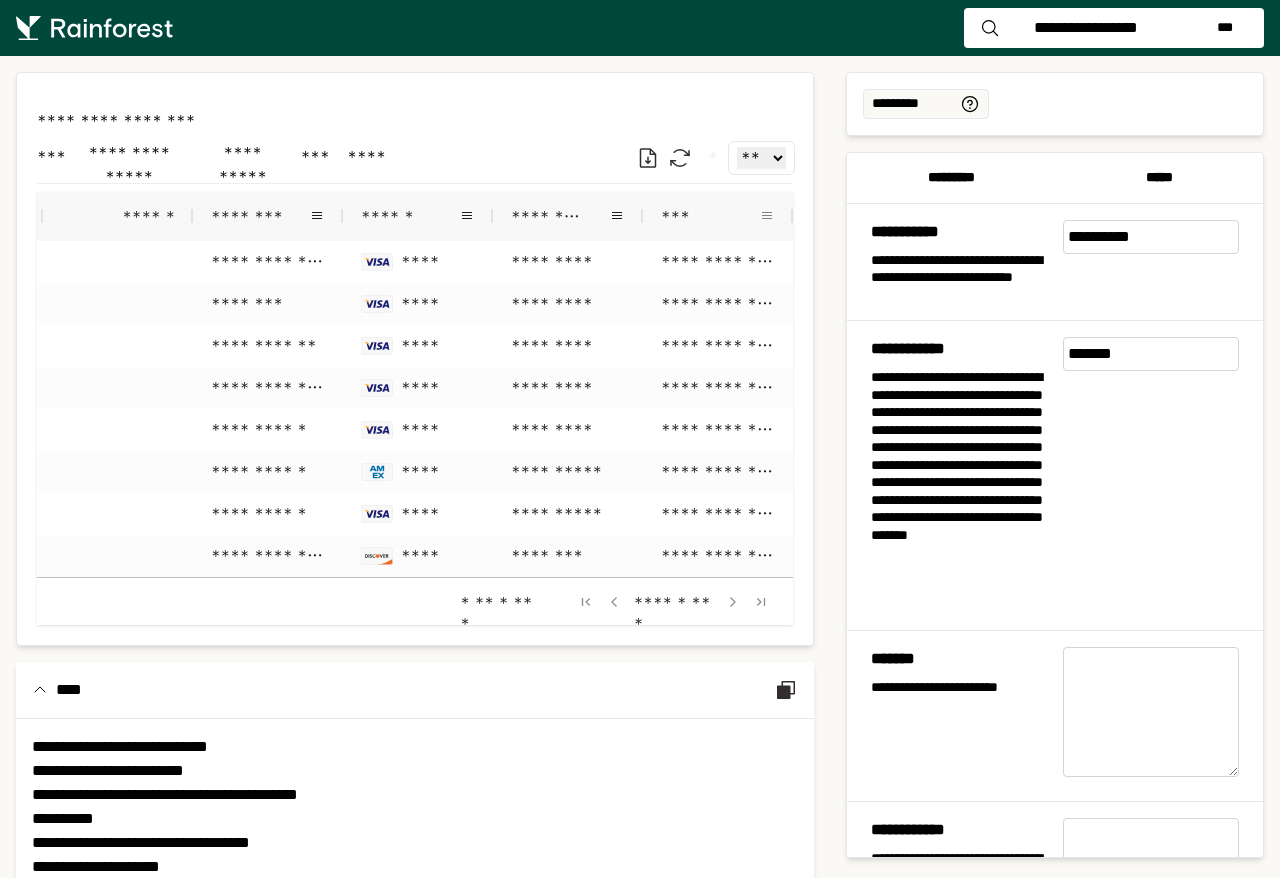 click at bounding box center (767, 216) 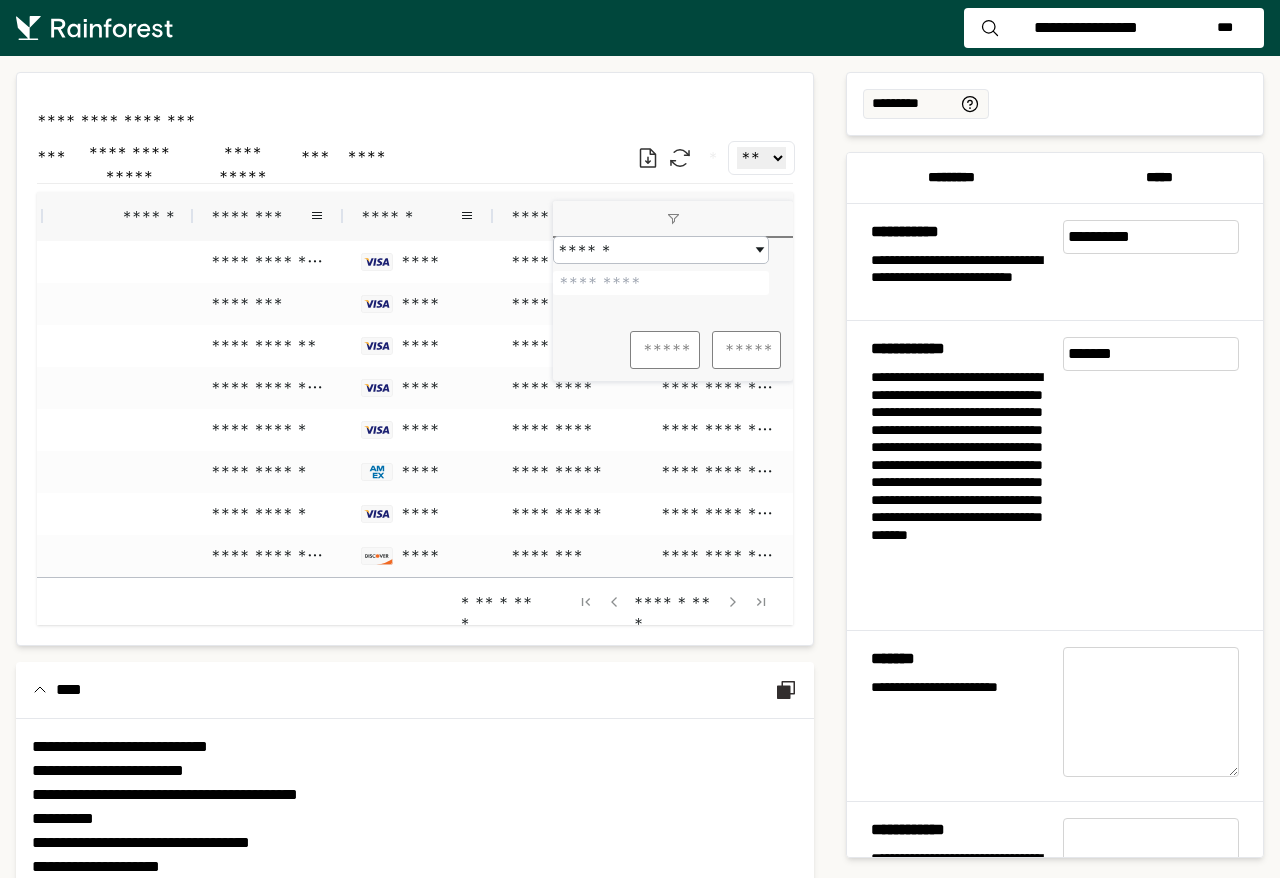 click on "**********" at bounding box center [415, 531] 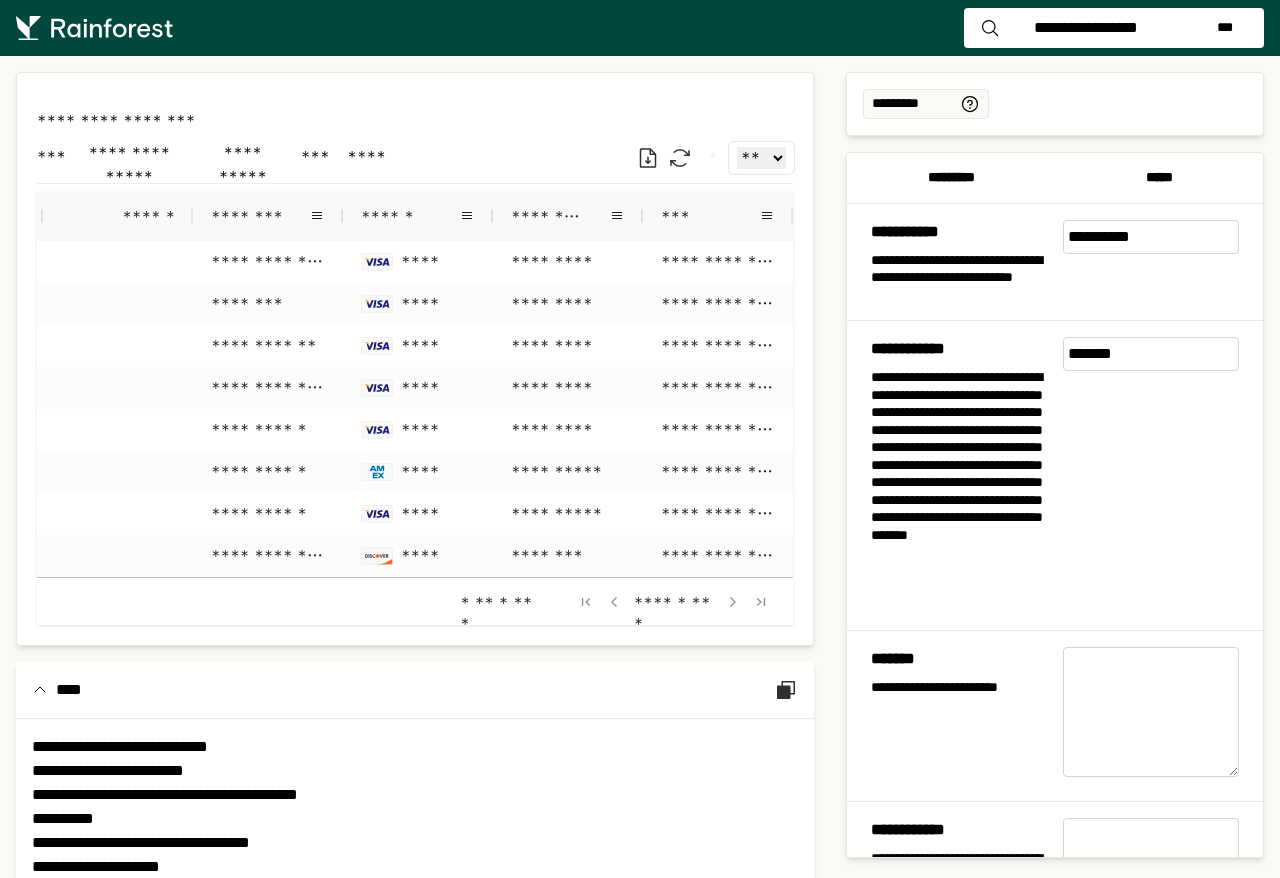 click on "**********" at bounding box center [1086, 28] 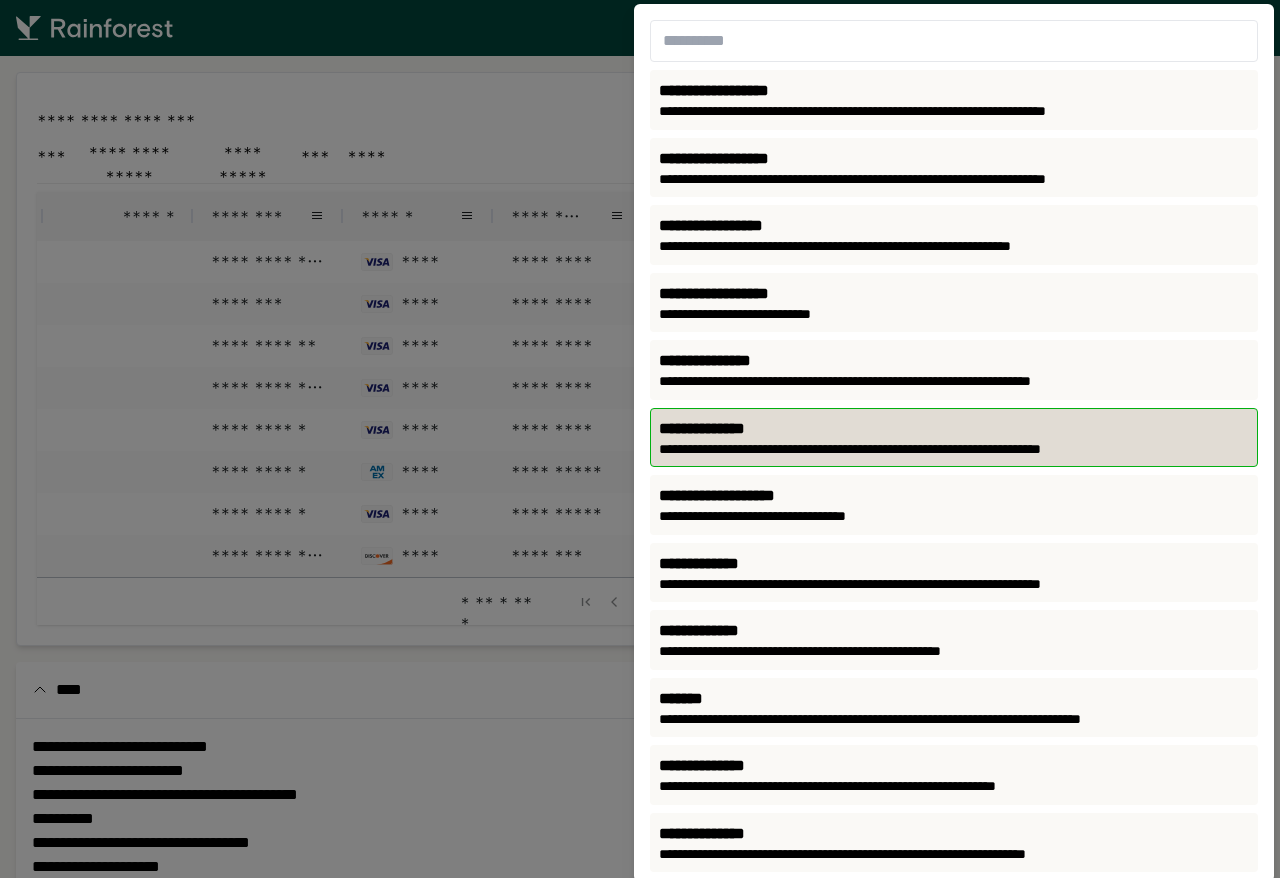 click on "**********" at bounding box center [954, 429] 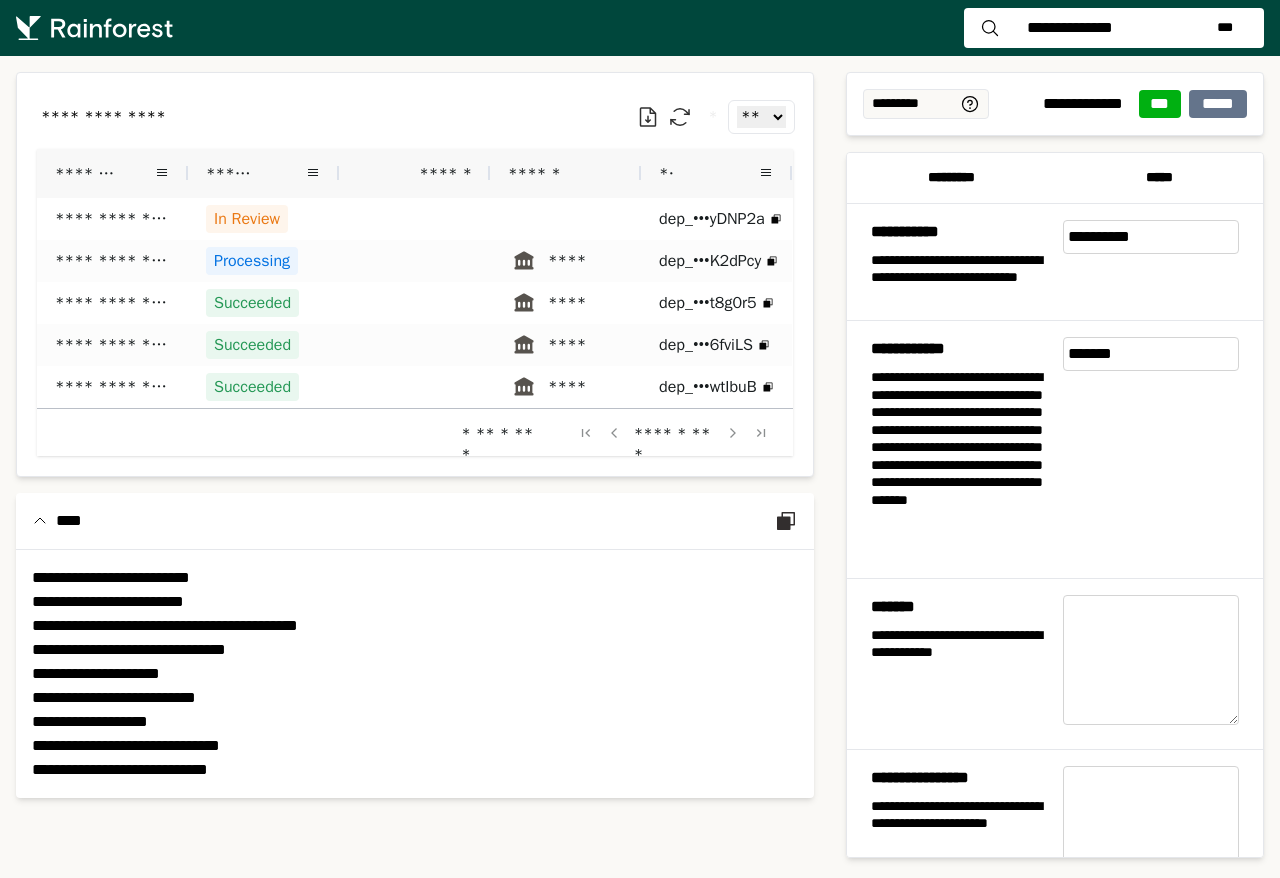 scroll, scrollTop: 0, scrollLeft: 0, axis: both 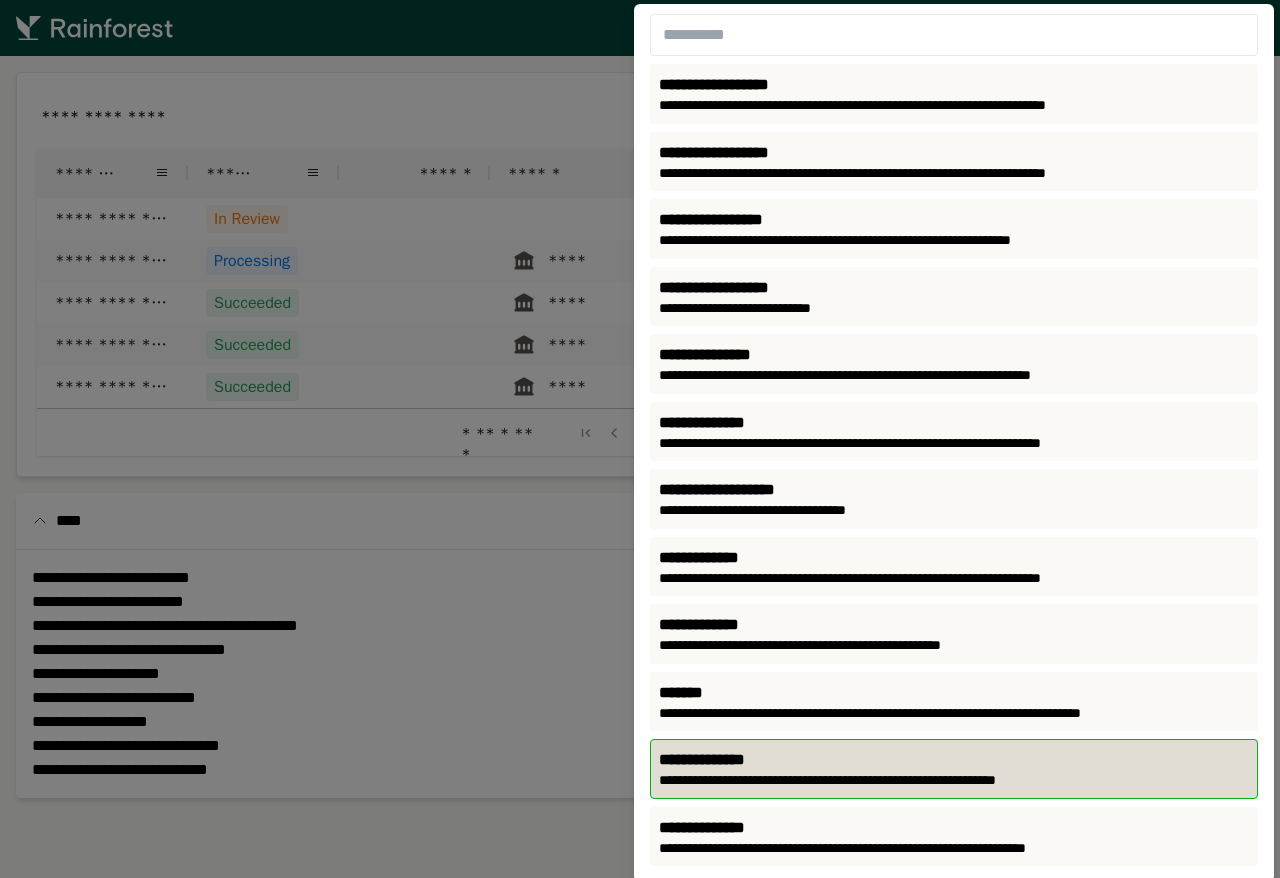 click on "**********" at bounding box center [954, 760] 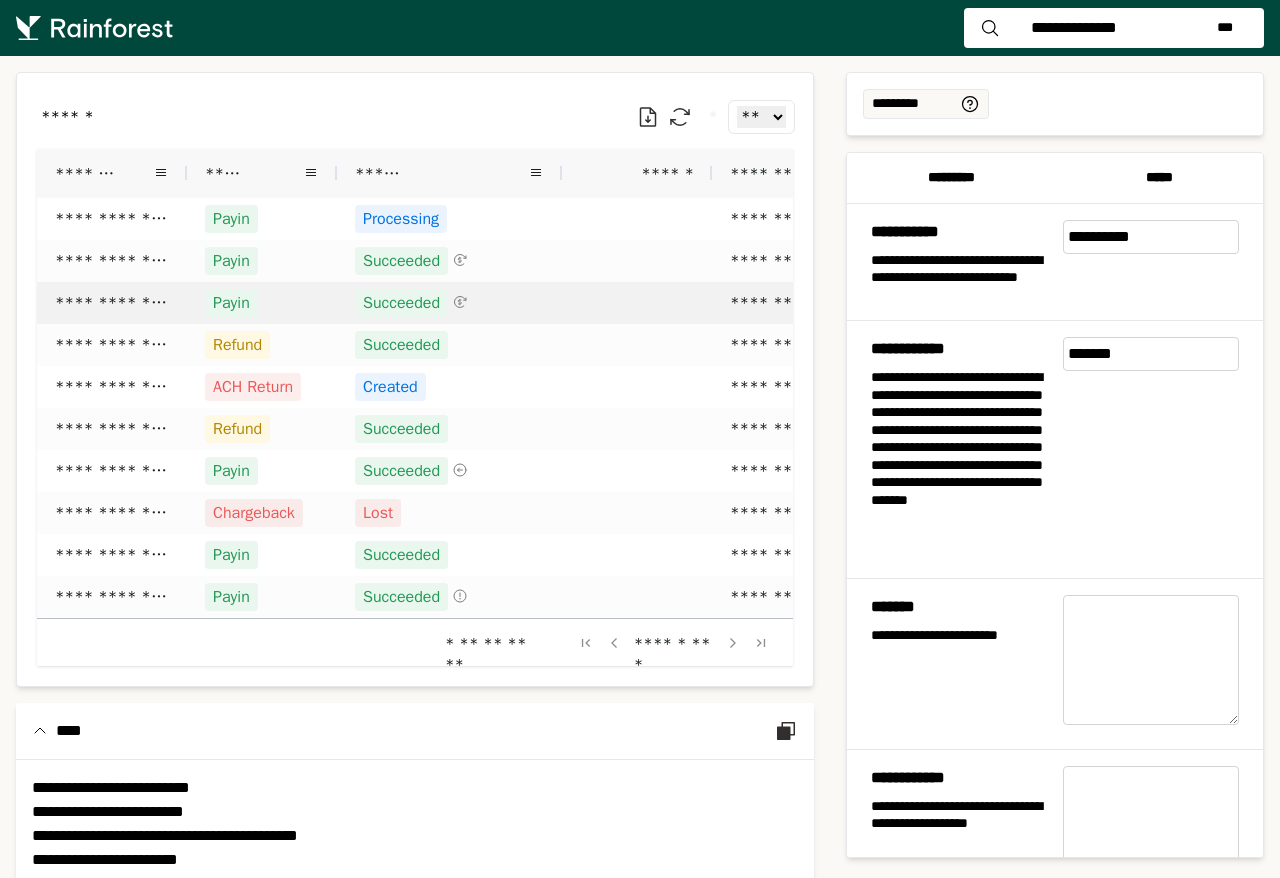 scroll, scrollTop: 0, scrollLeft: 0, axis: both 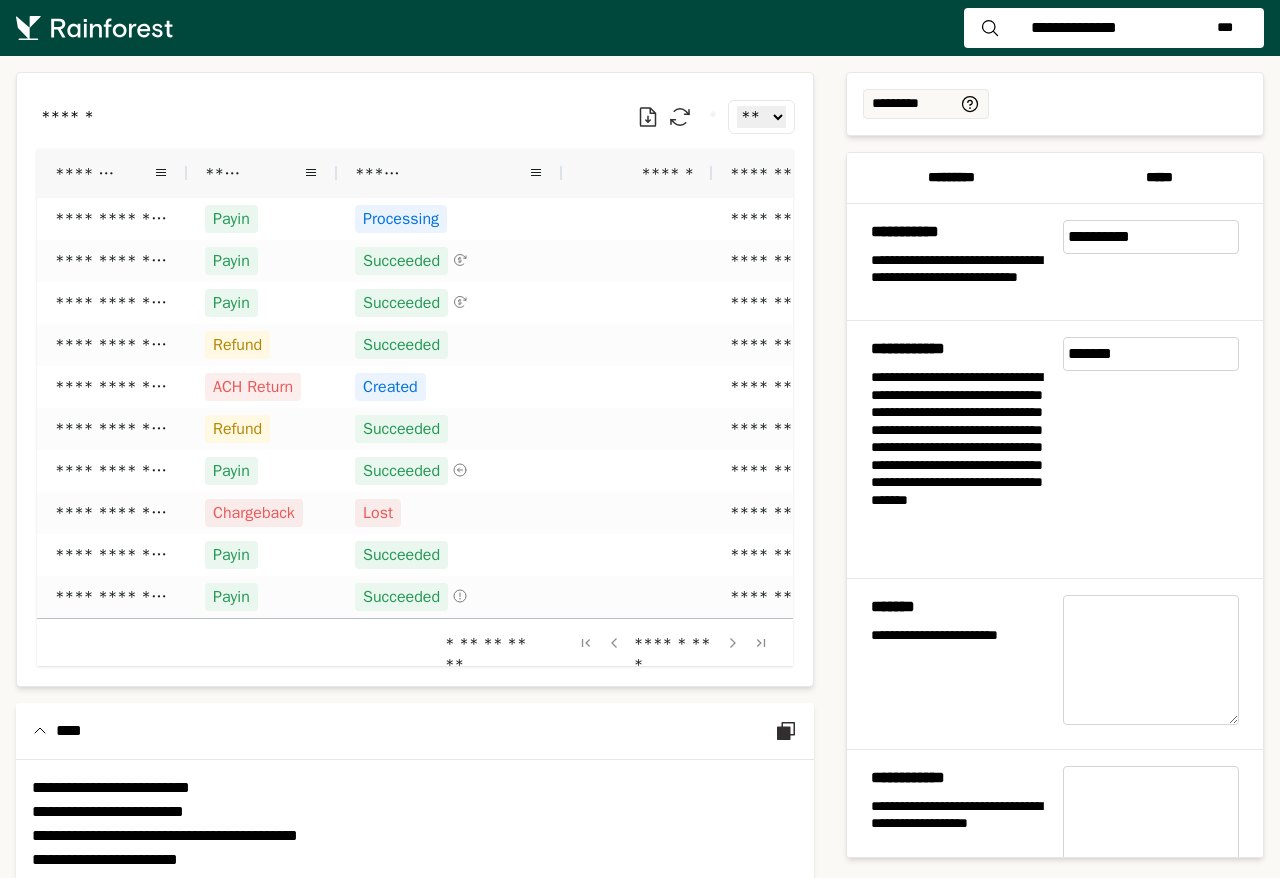 click on "****** * ** ** ** ***" at bounding box center (415, 117) 